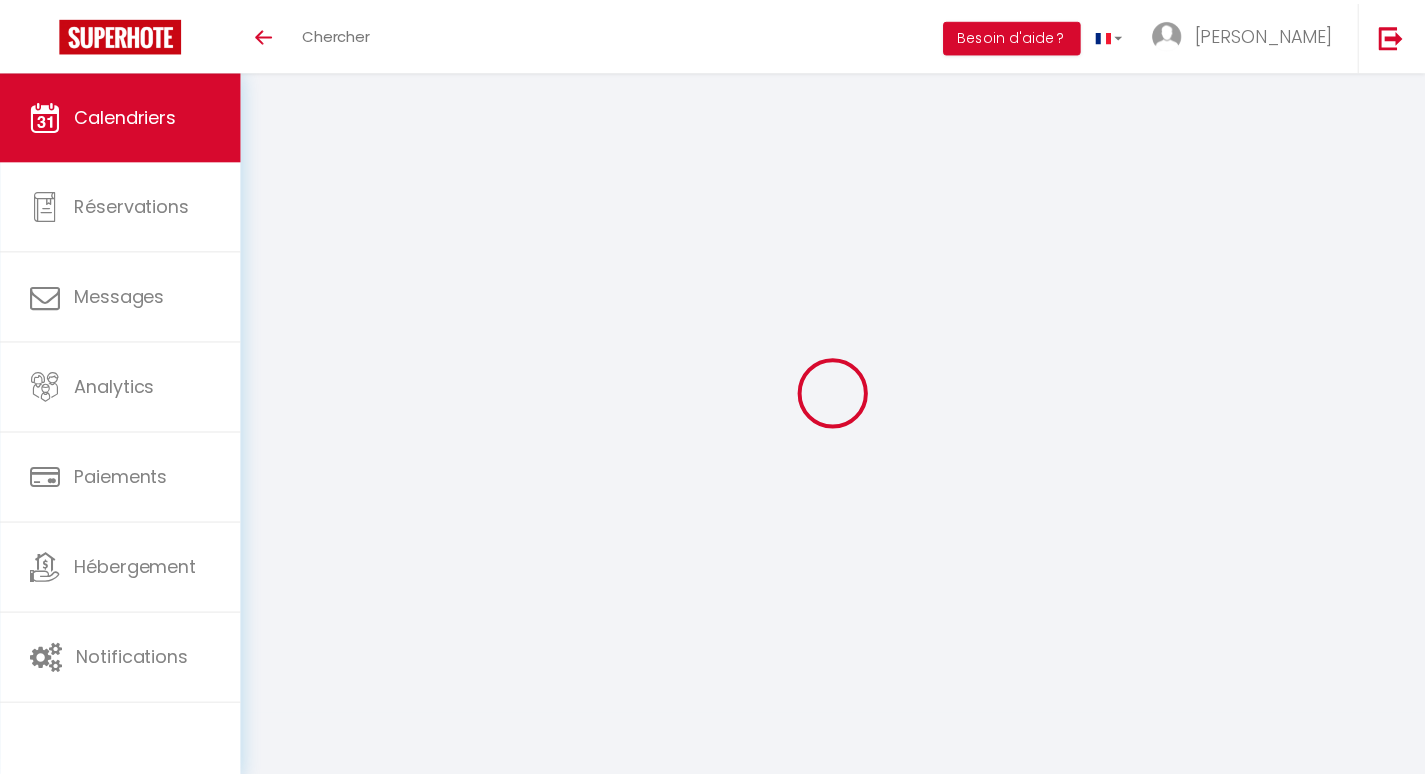 scroll, scrollTop: 0, scrollLeft: 0, axis: both 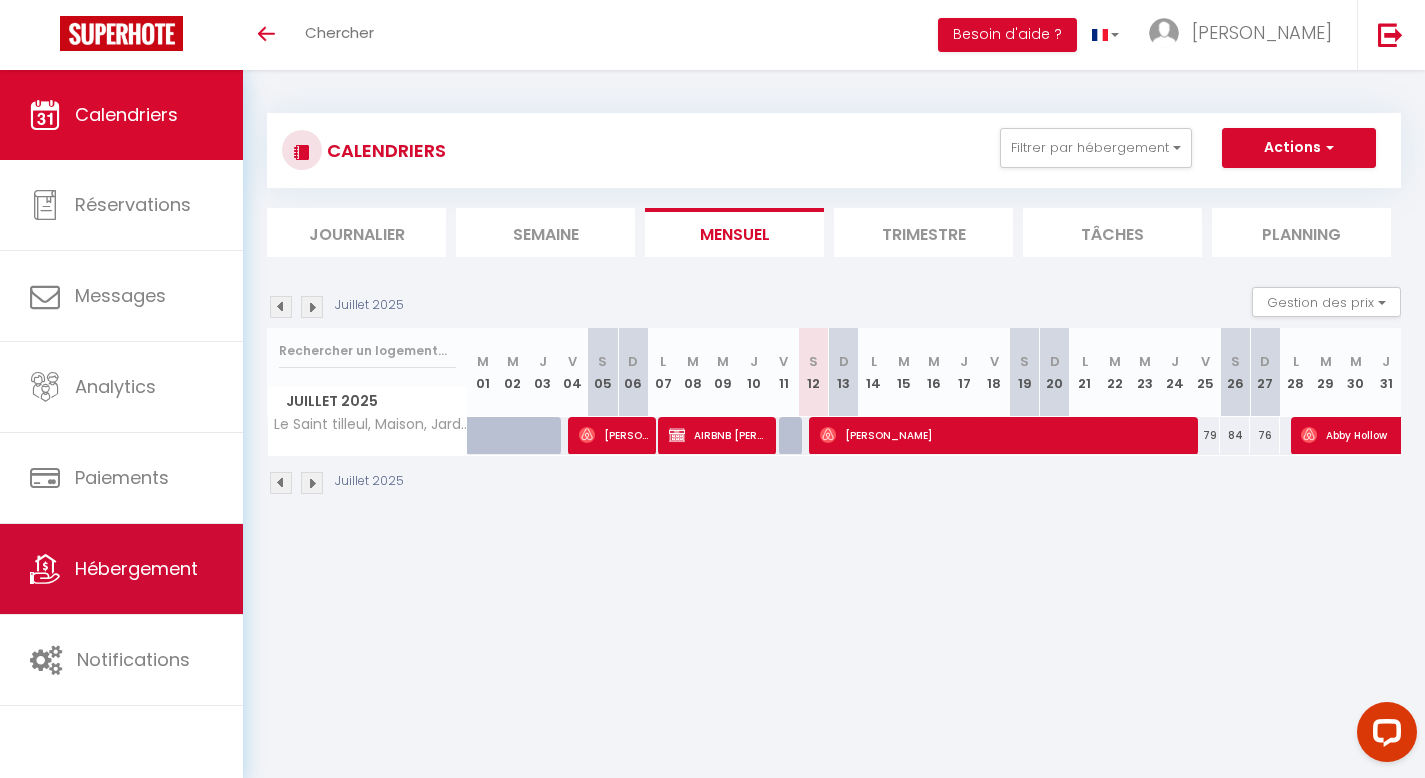 click on "Hébergement" at bounding box center (136, 568) 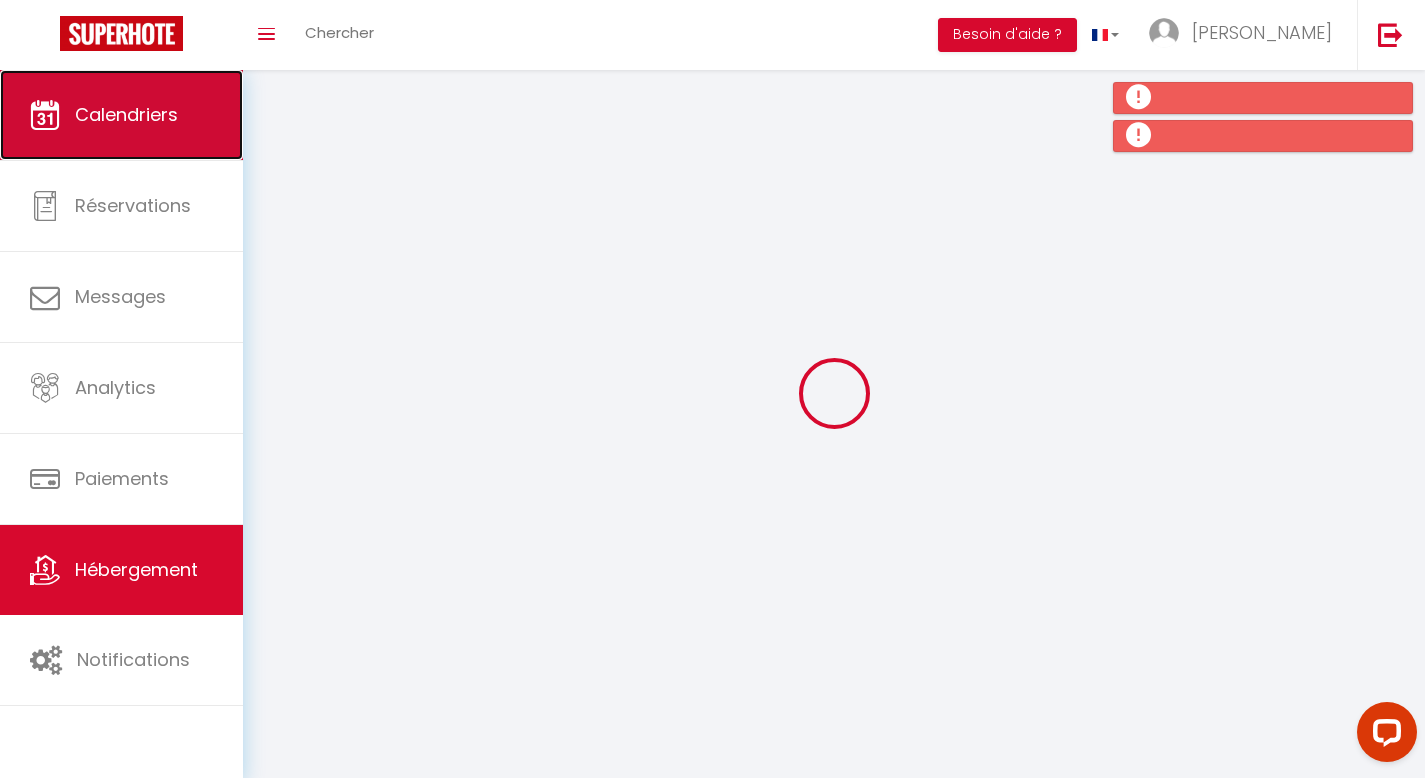 click on "Calendriers" at bounding box center (121, 115) 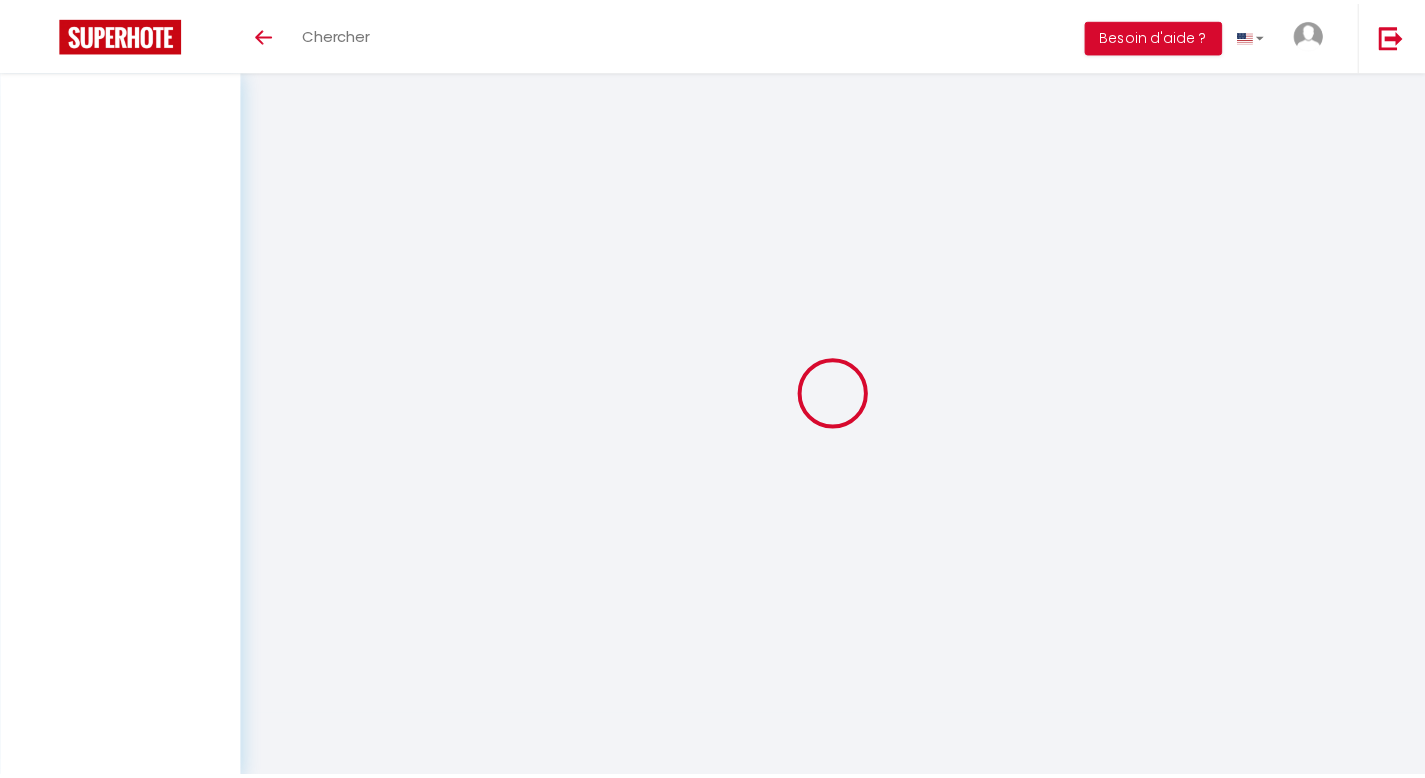 scroll, scrollTop: 0, scrollLeft: 0, axis: both 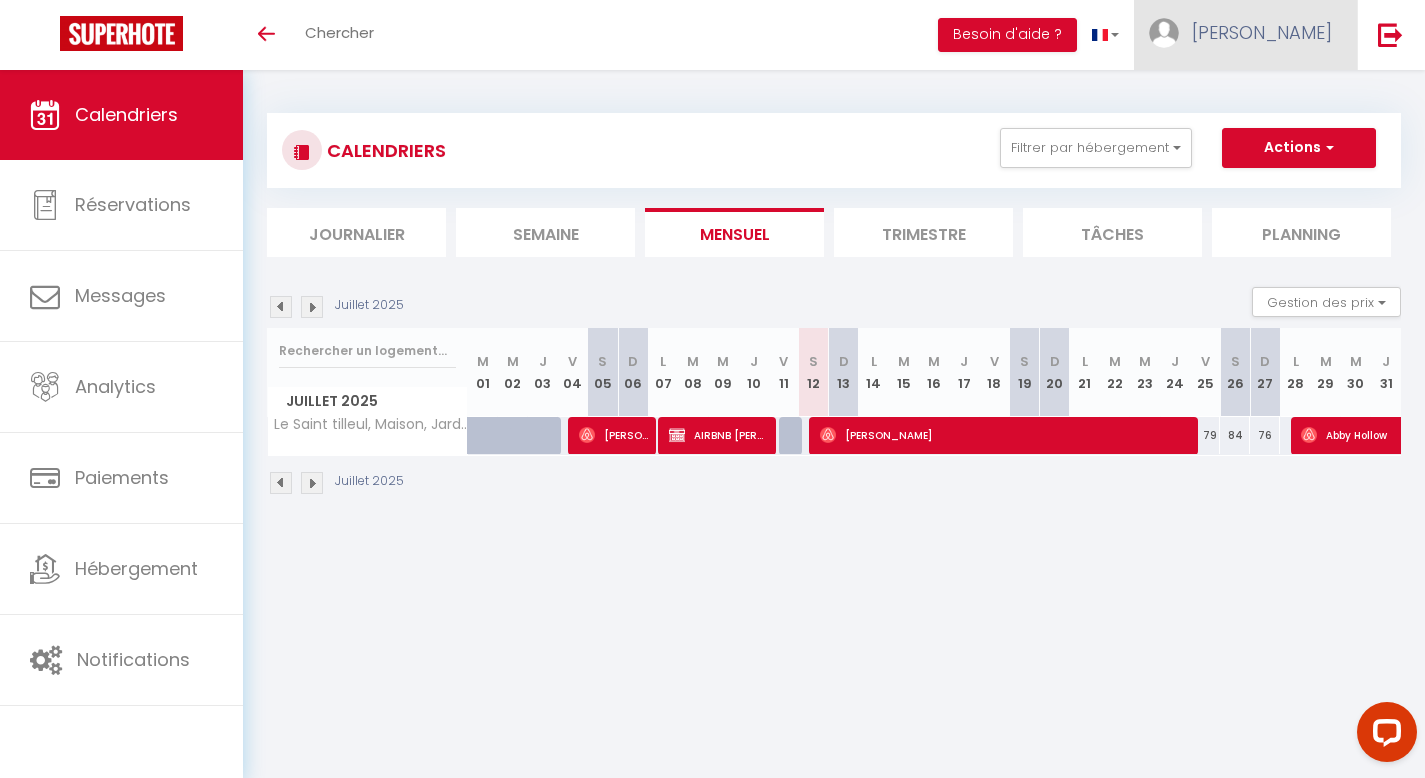 click on "[PERSON_NAME]" at bounding box center (1262, 32) 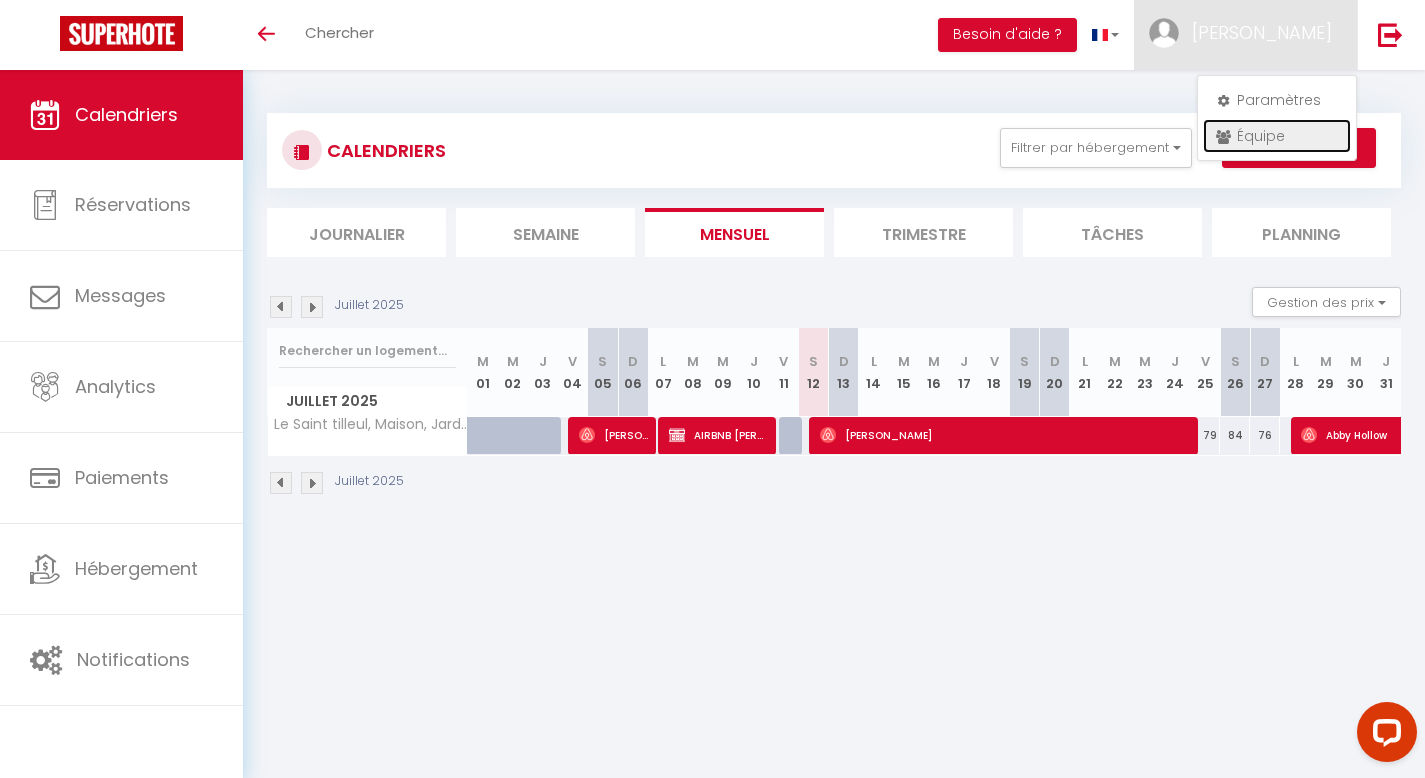 click on "Équipe" at bounding box center [1277, 136] 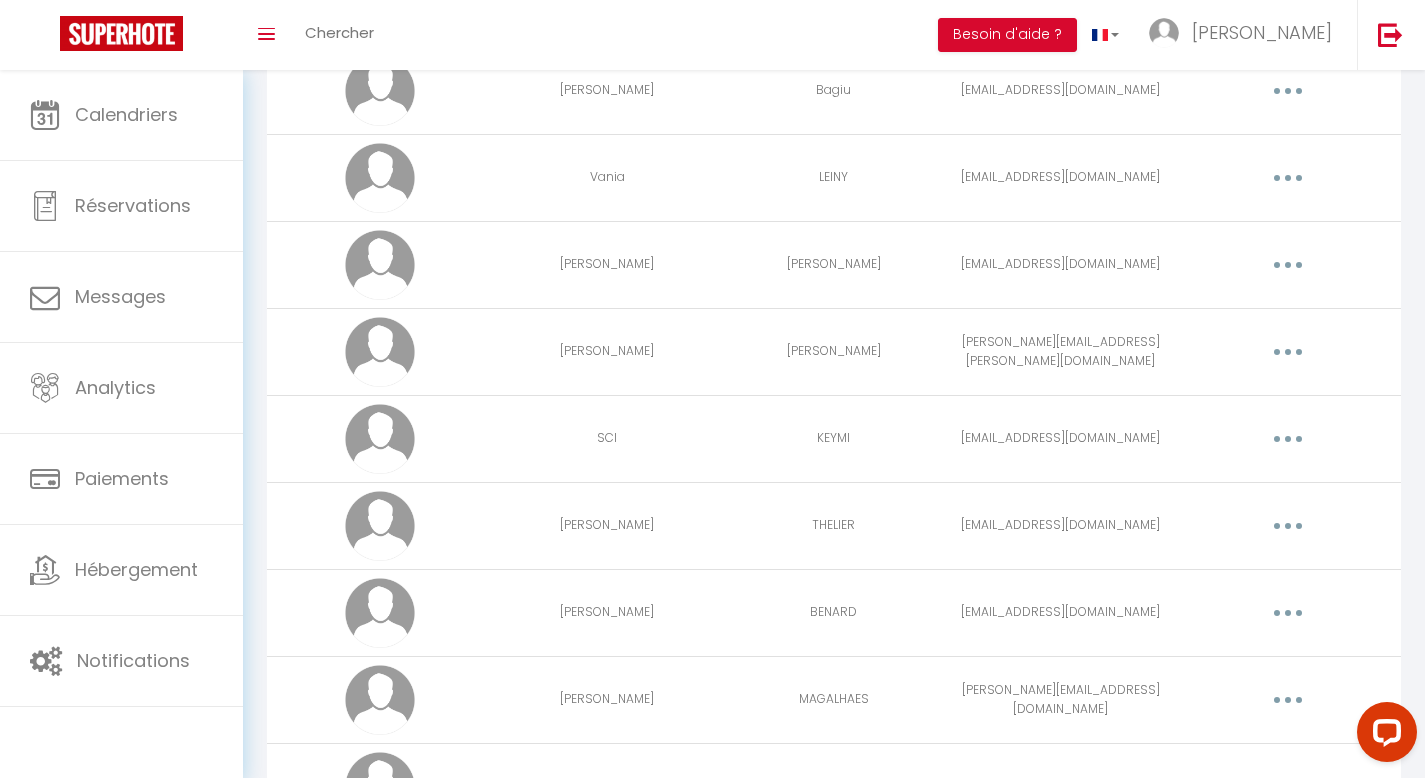 scroll, scrollTop: 1177, scrollLeft: 0, axis: vertical 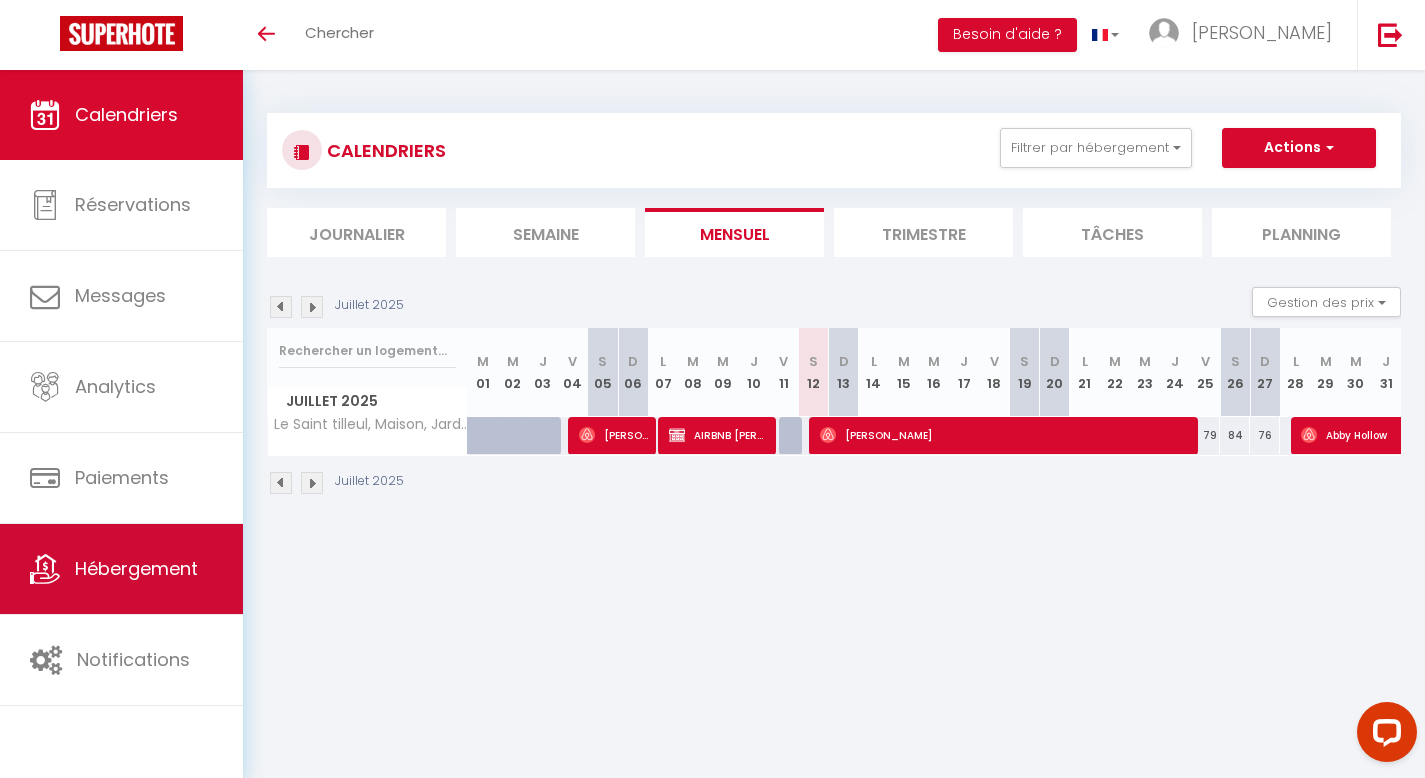 click on "Hébergement" at bounding box center (121, 569) 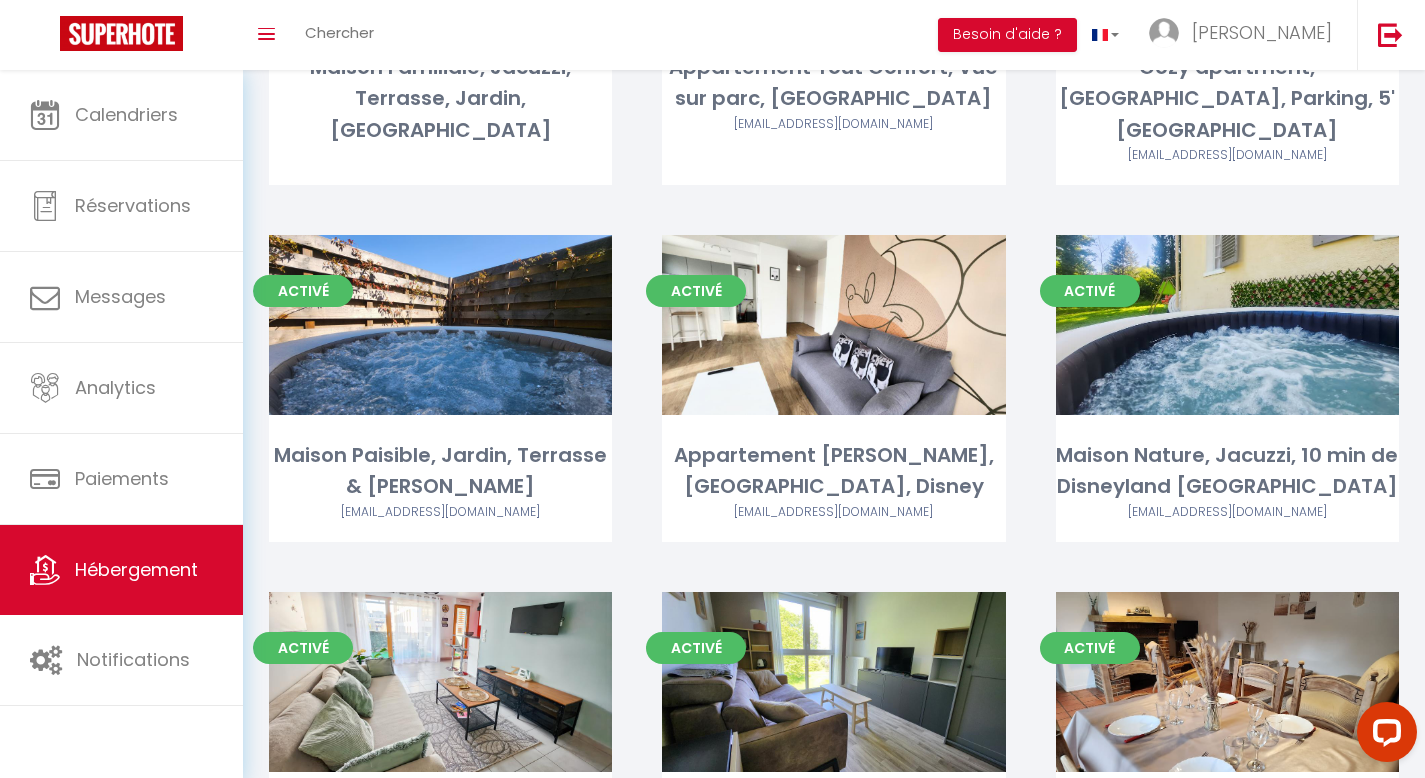 scroll, scrollTop: 376, scrollLeft: 0, axis: vertical 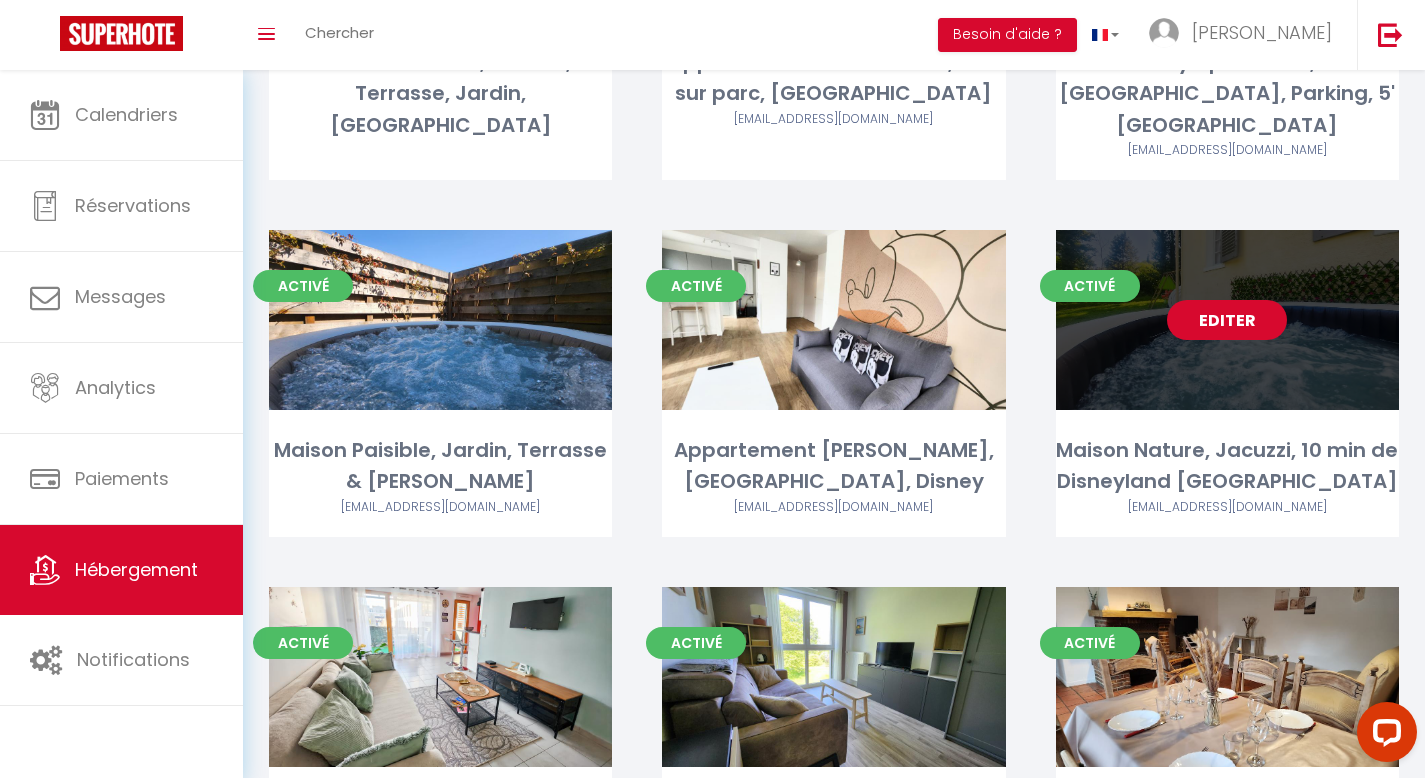 click on "Editer" at bounding box center [1227, 320] 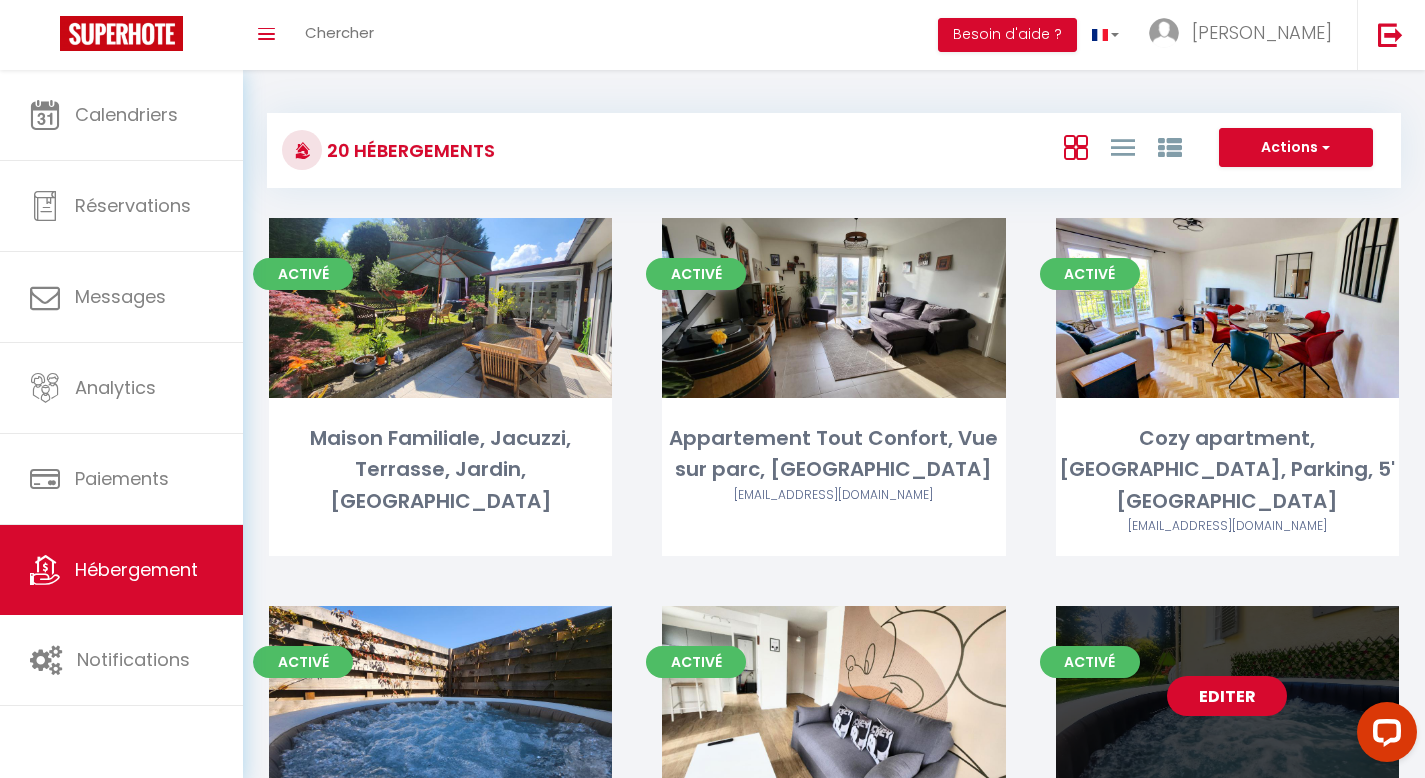 select on "3" 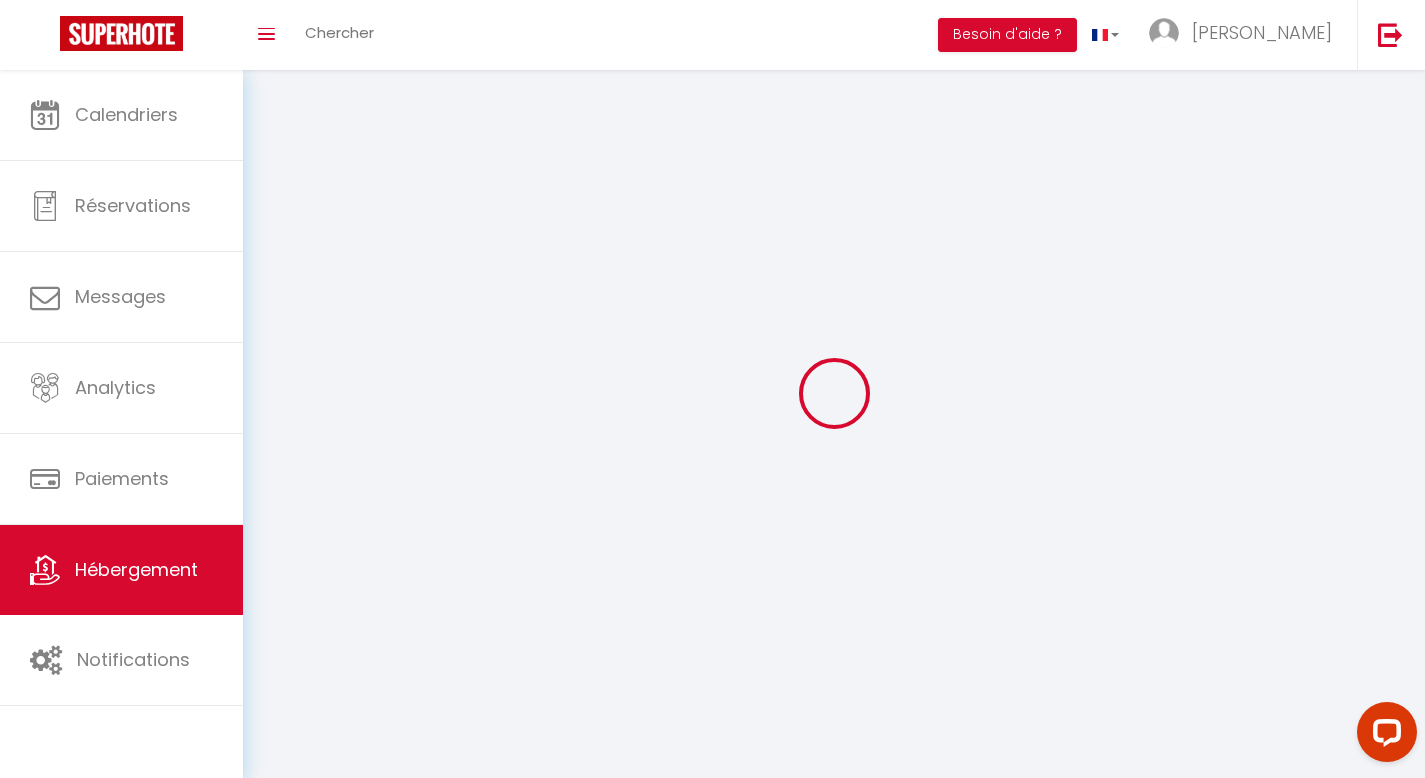 select 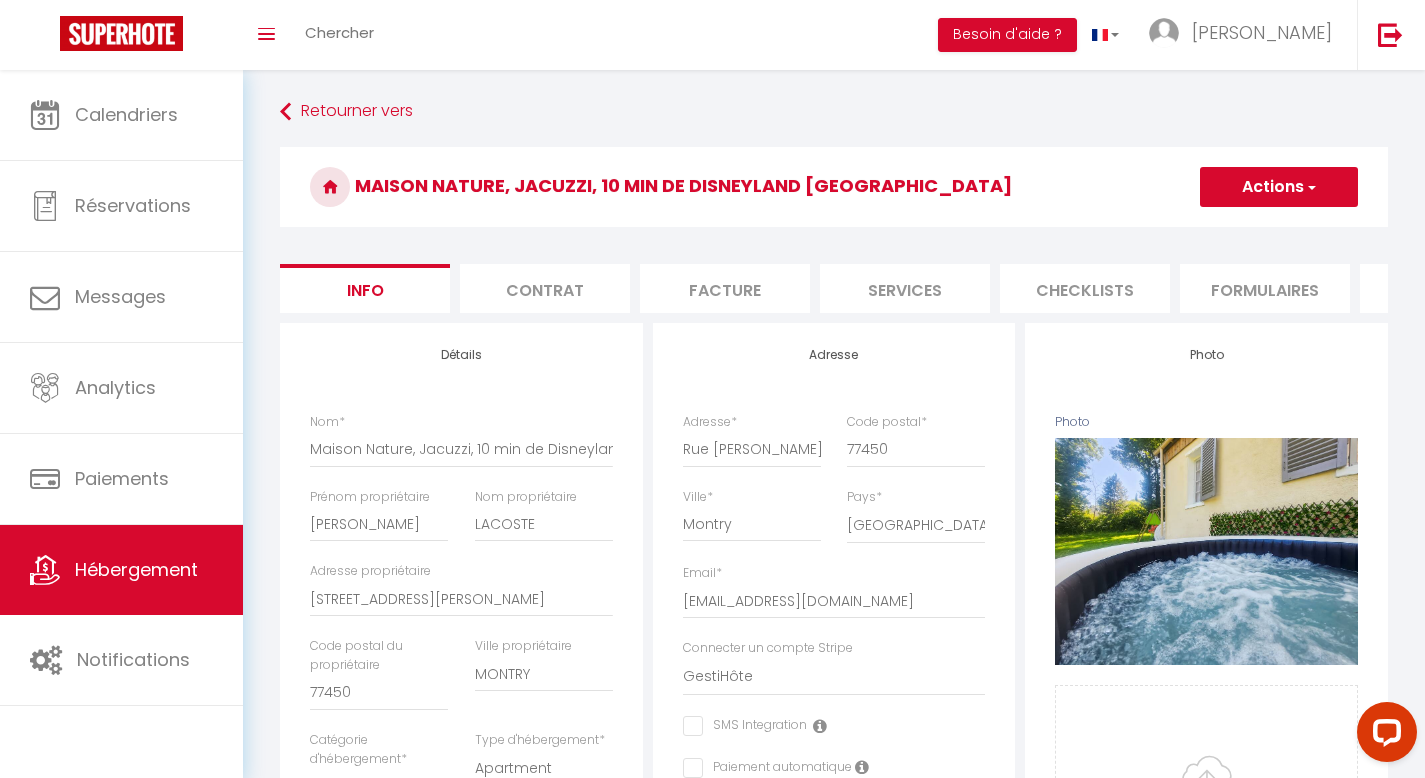 checkbox on "false" 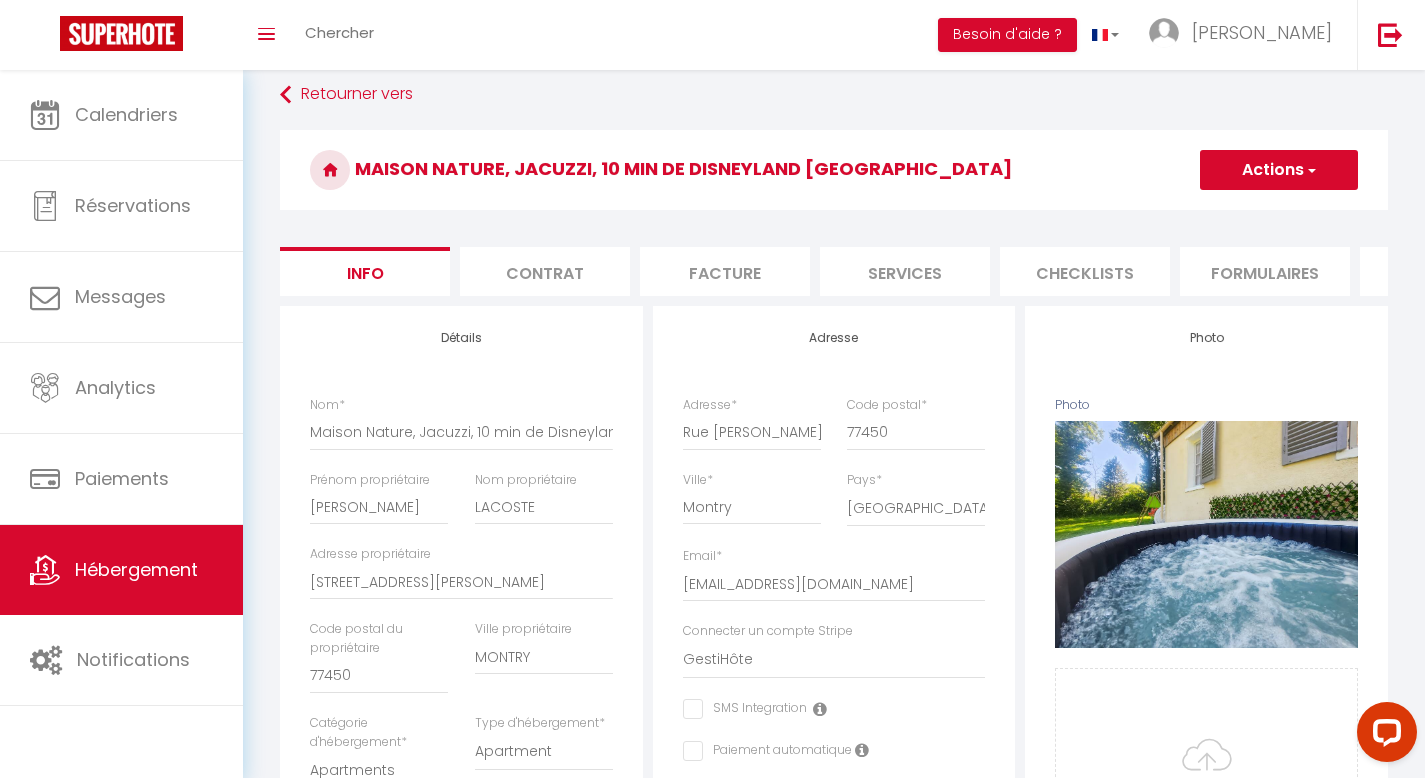 scroll, scrollTop: 0, scrollLeft: 0, axis: both 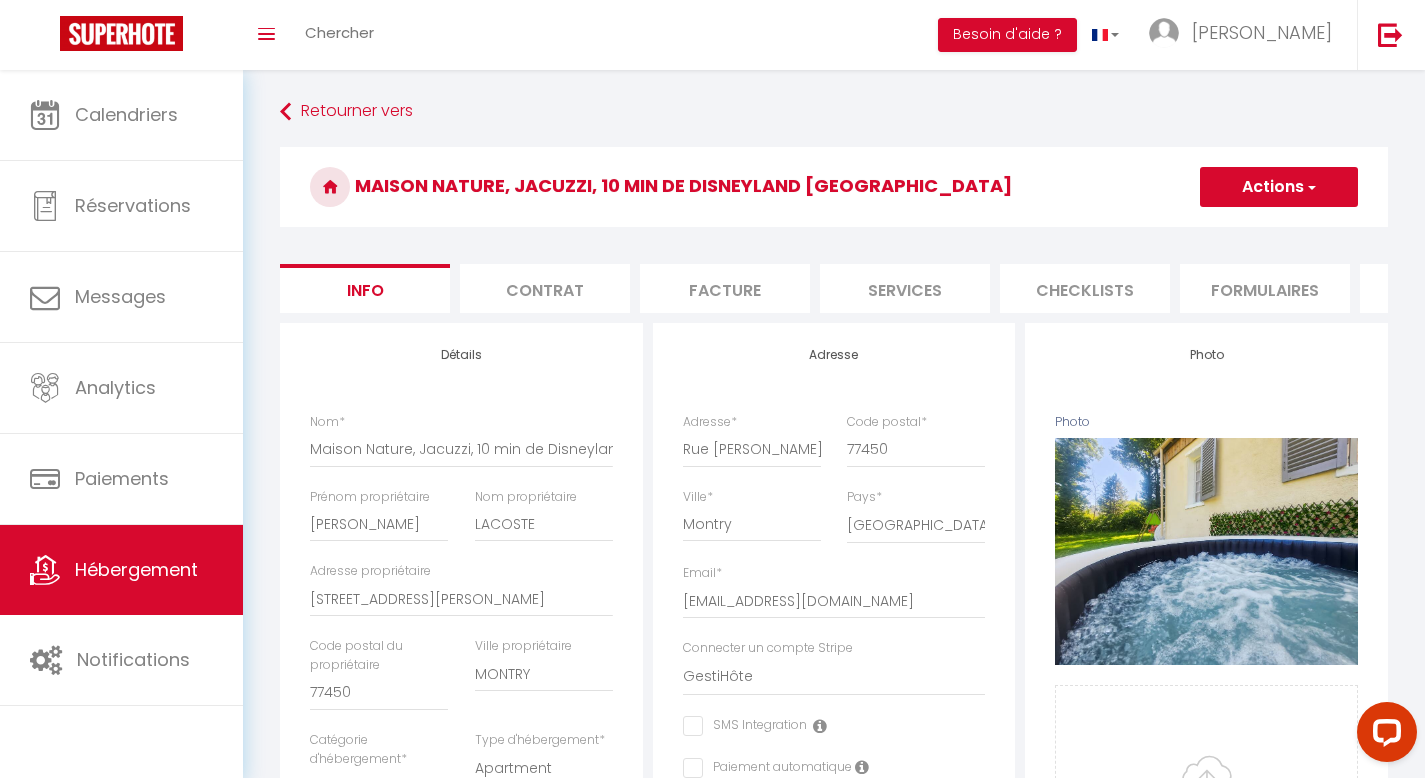 click on "Maison Nature, Jacuzzi, 10 min de Disneyland [GEOGRAPHIC_DATA]" at bounding box center (834, 187) 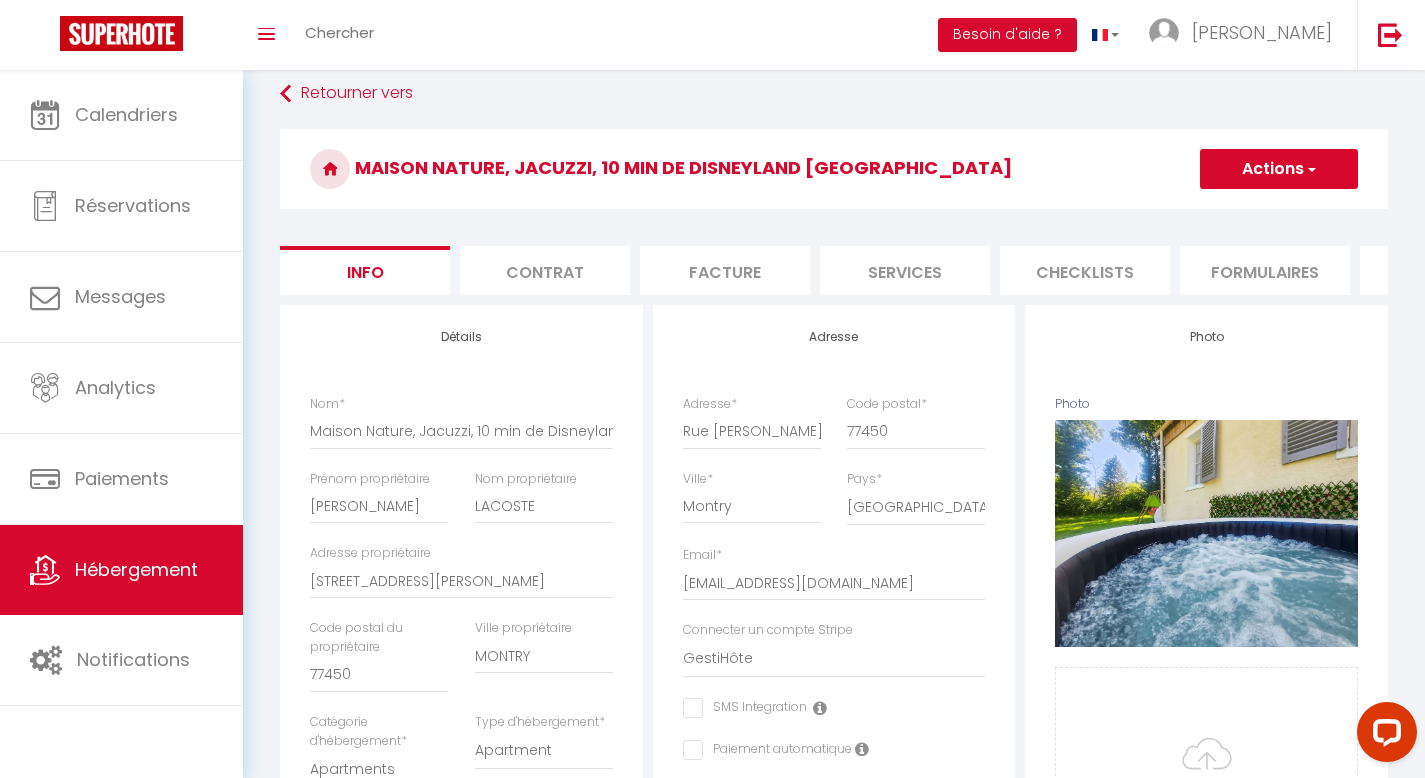 scroll, scrollTop: 8, scrollLeft: 0, axis: vertical 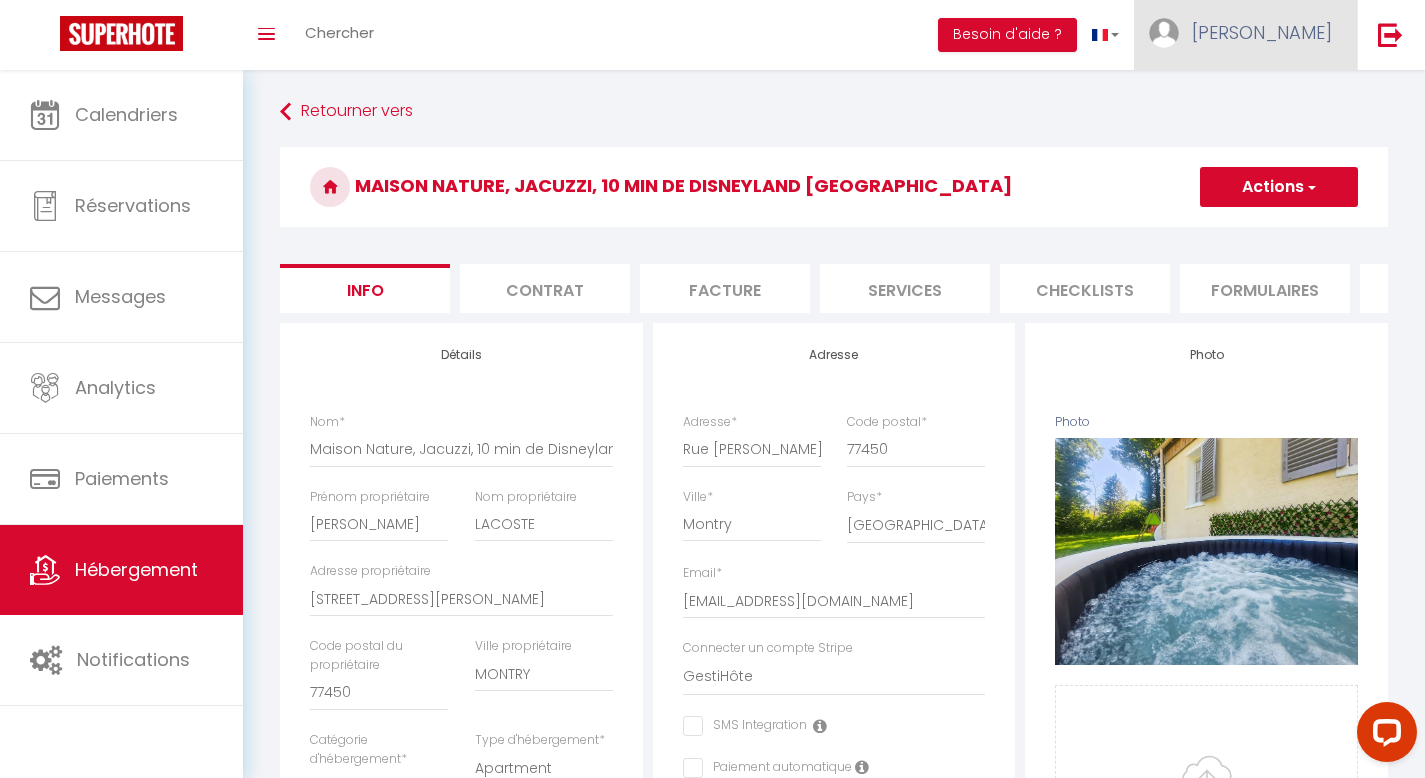 click at bounding box center (1164, 33) 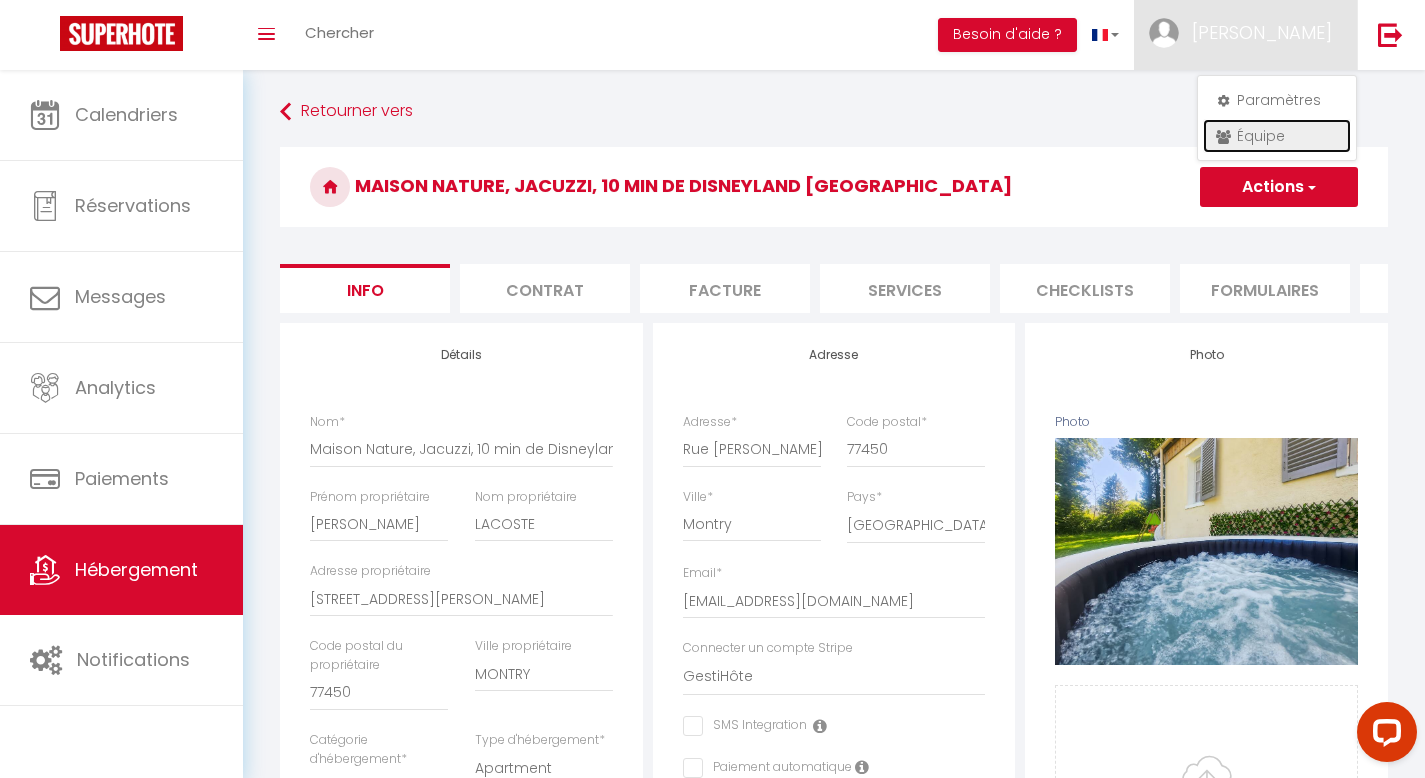 click on "Équipe" at bounding box center [1277, 136] 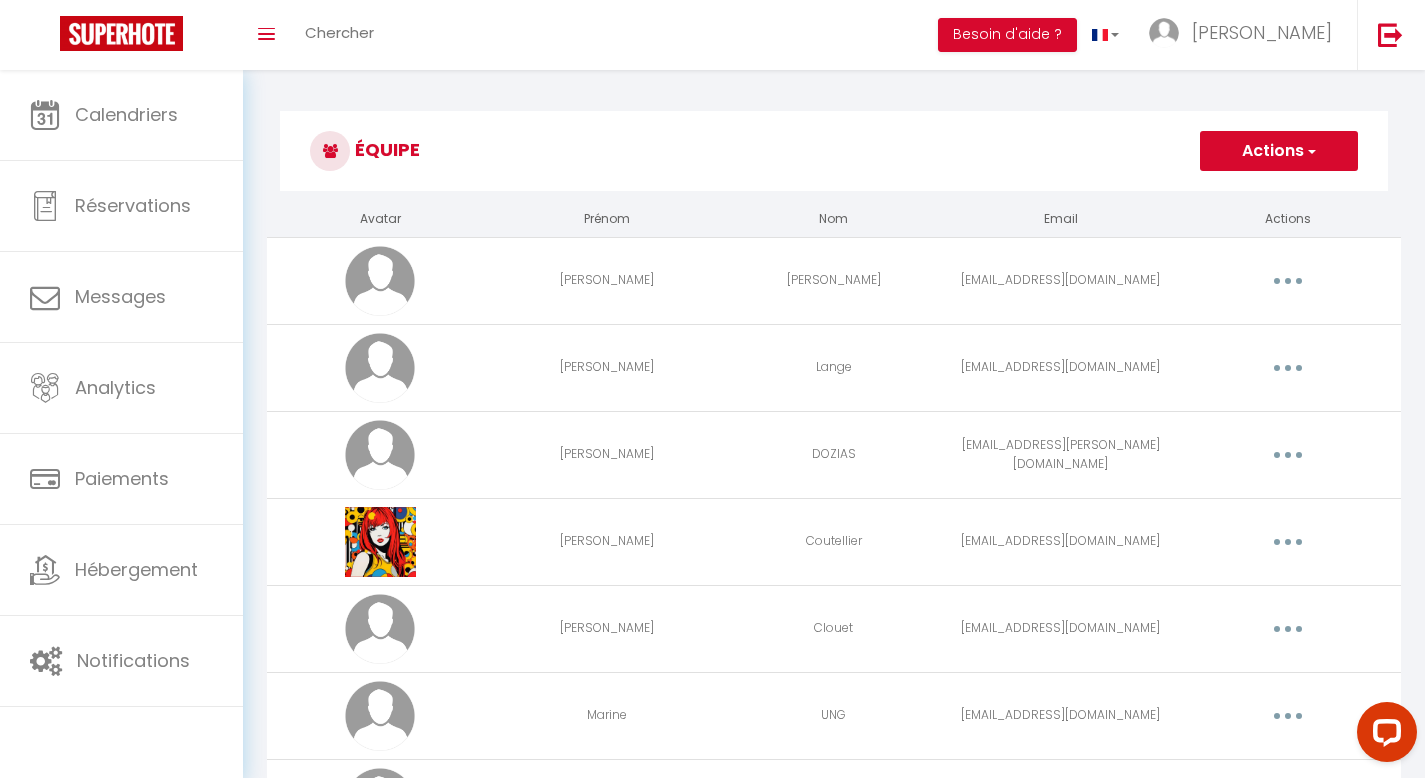 click on "Actions" at bounding box center [1279, 151] 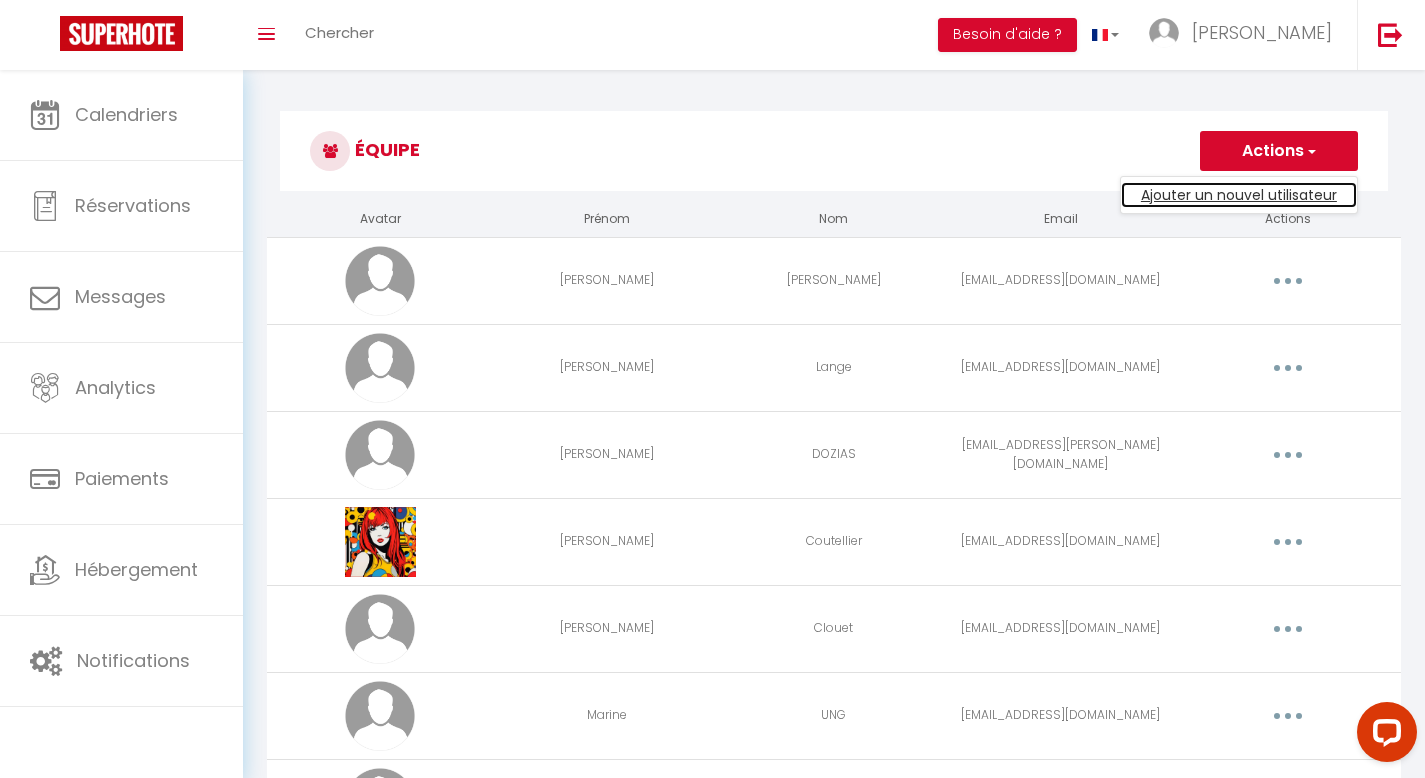 click on "Ajouter un nouvel utilisateur" at bounding box center (1239, 195) 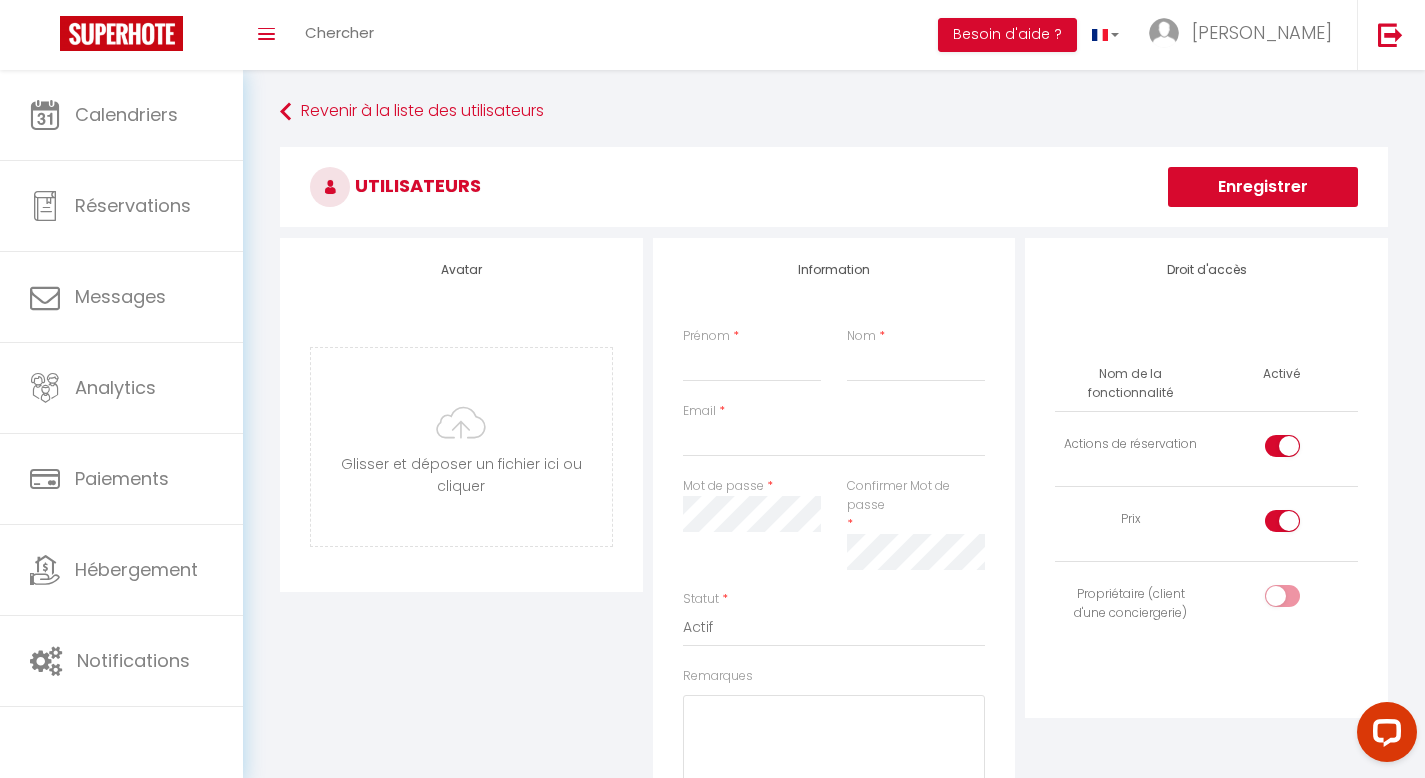 click at bounding box center (1282, 446) 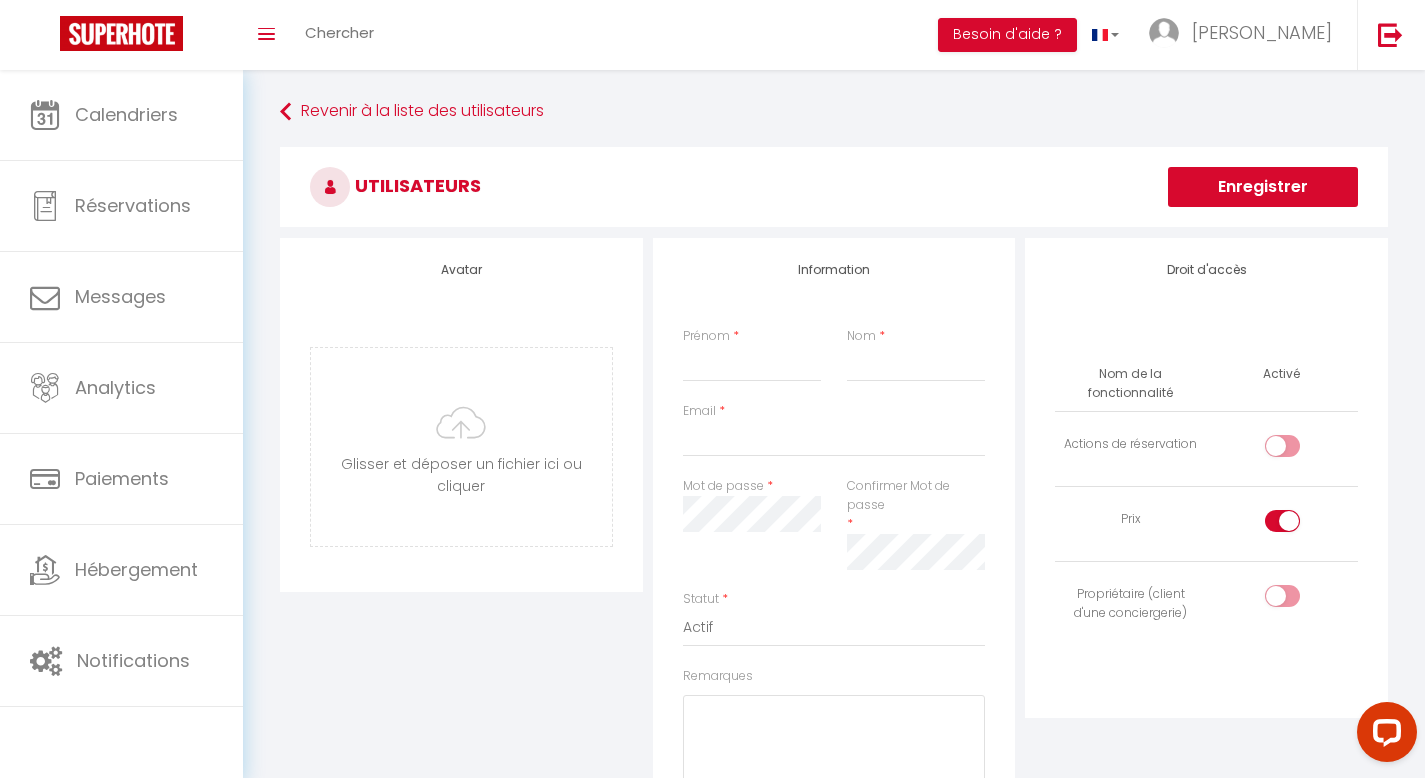 click at bounding box center (1299, 600) 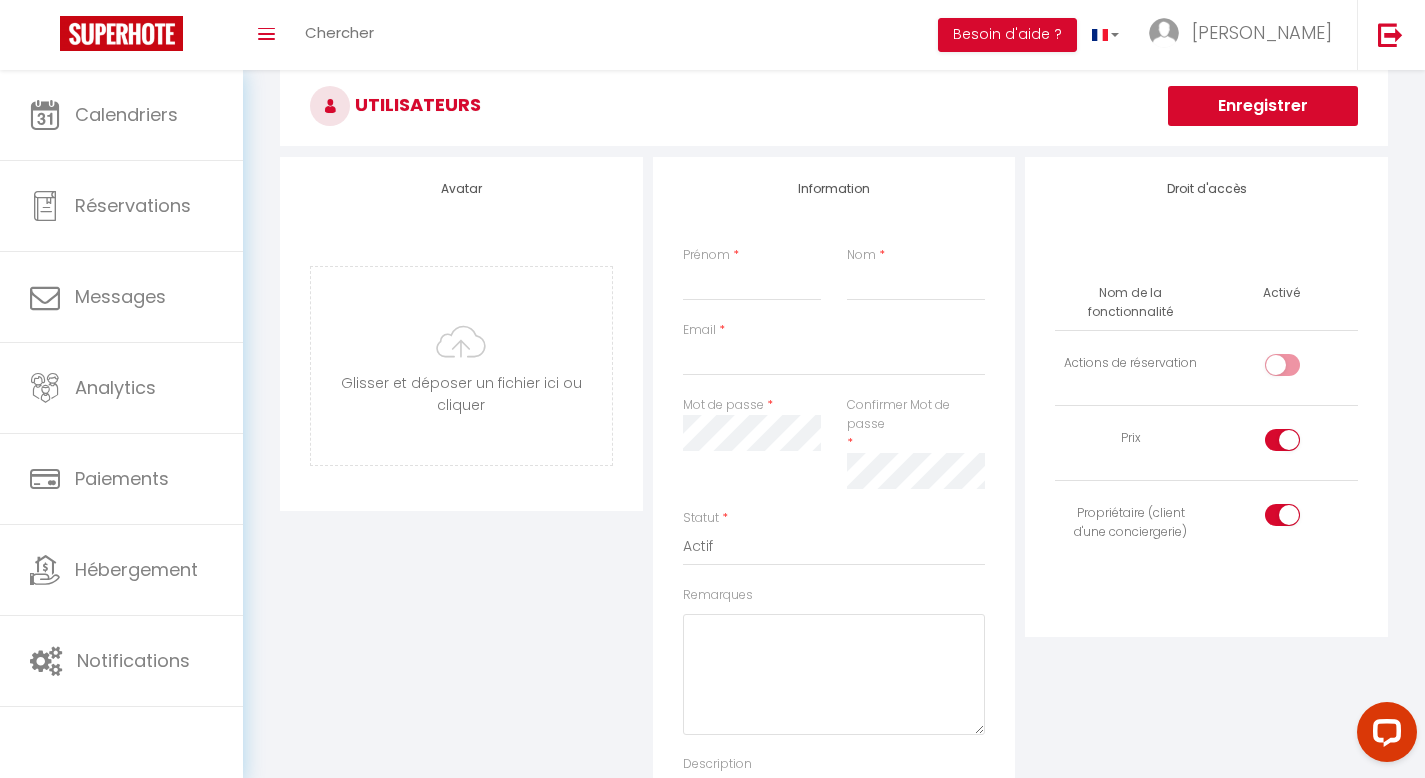 scroll, scrollTop: 33, scrollLeft: 0, axis: vertical 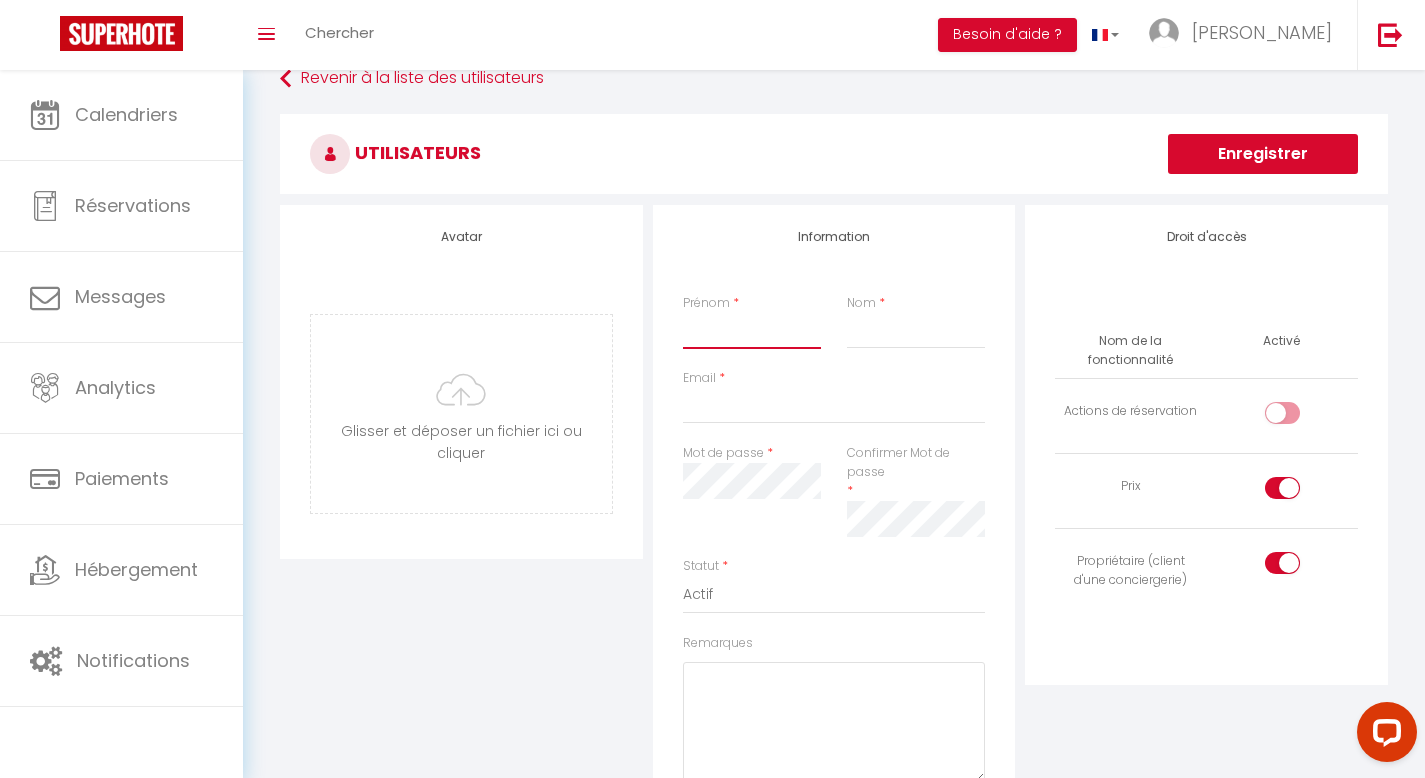 click on "Prénom" at bounding box center (752, 331) 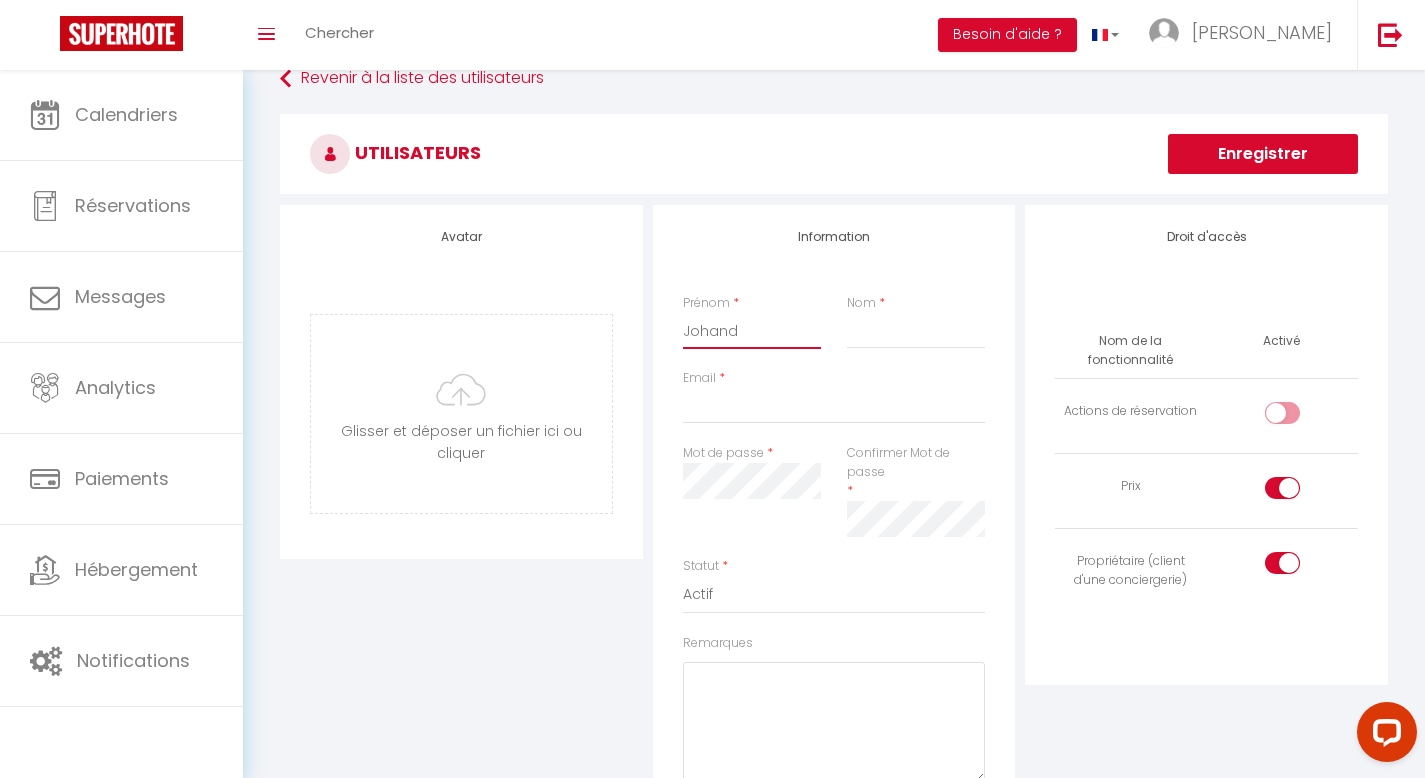 type on "Johand" 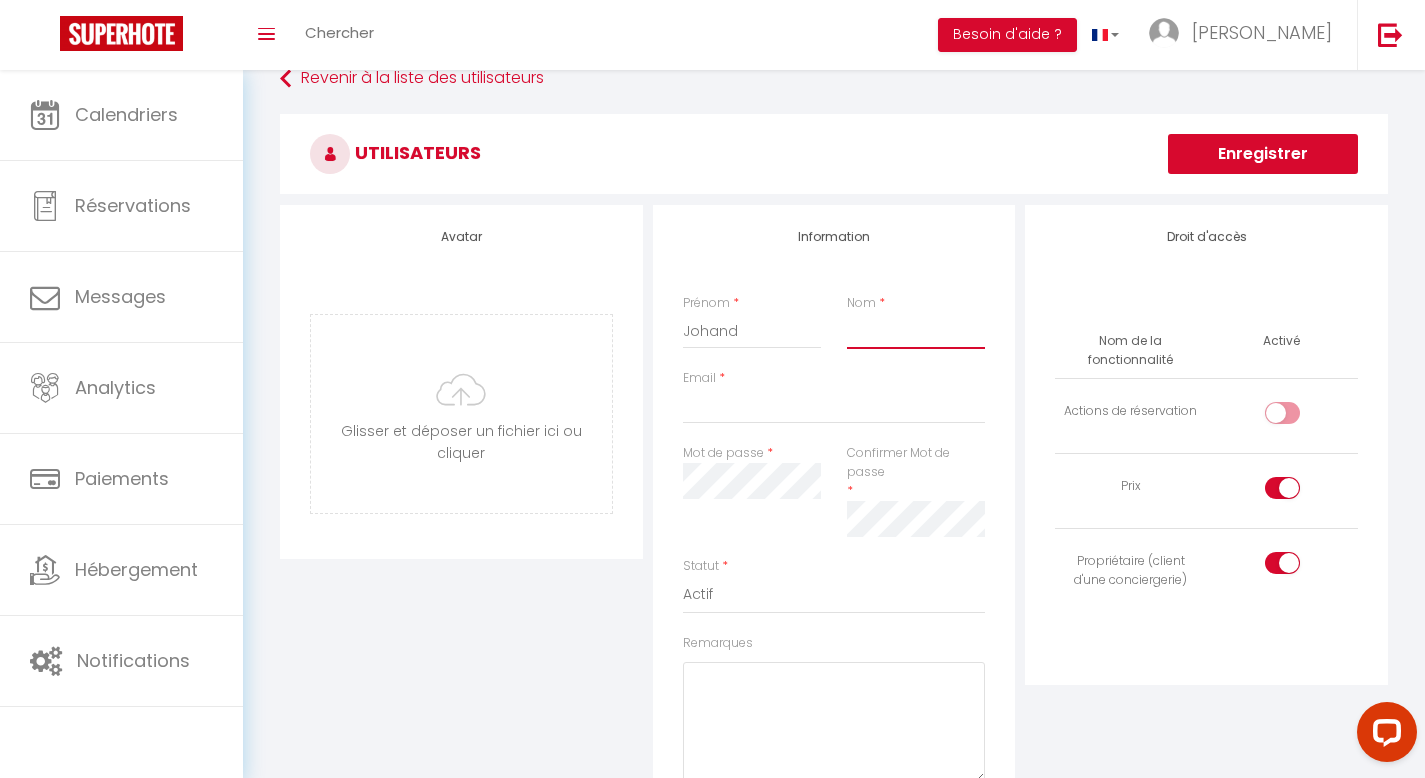click on "Nom" at bounding box center [916, 331] 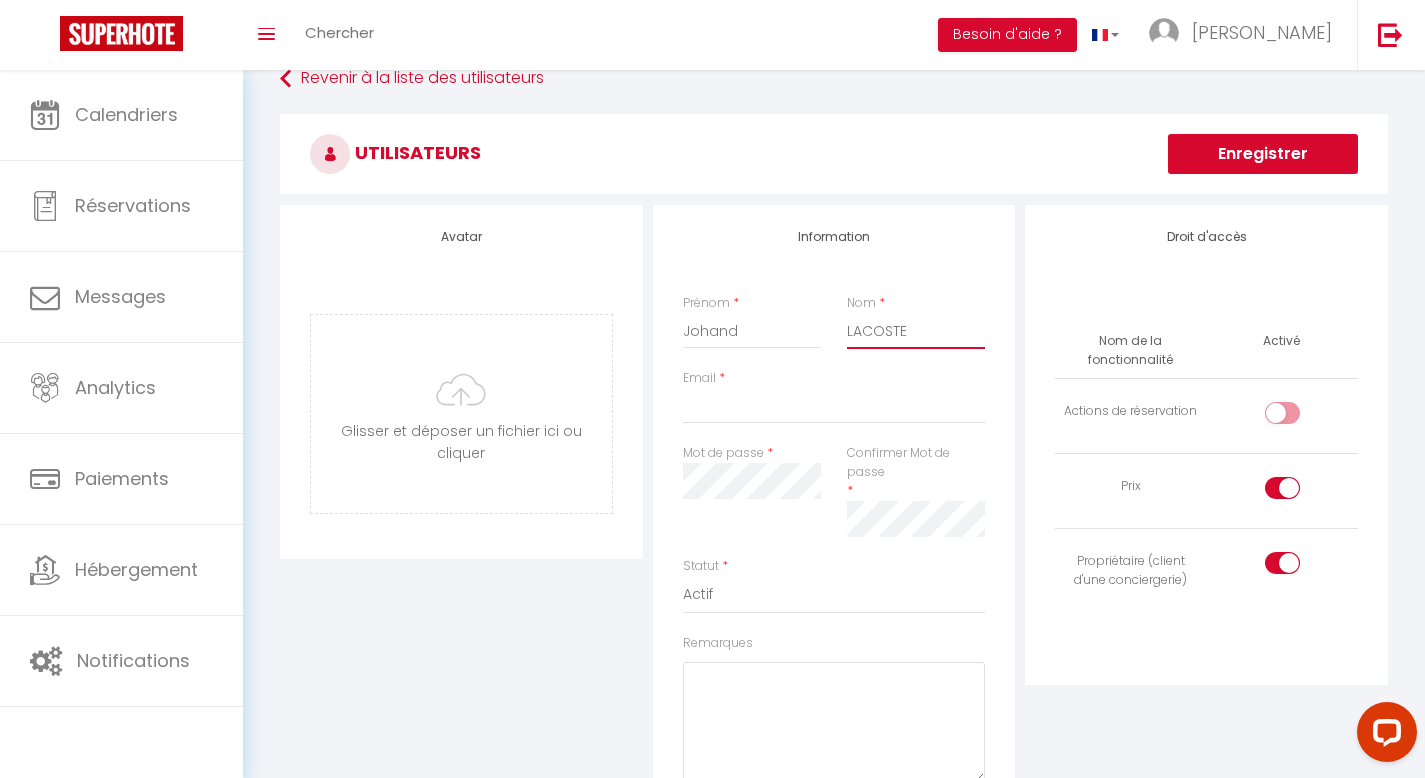 type on "LACOSTE" 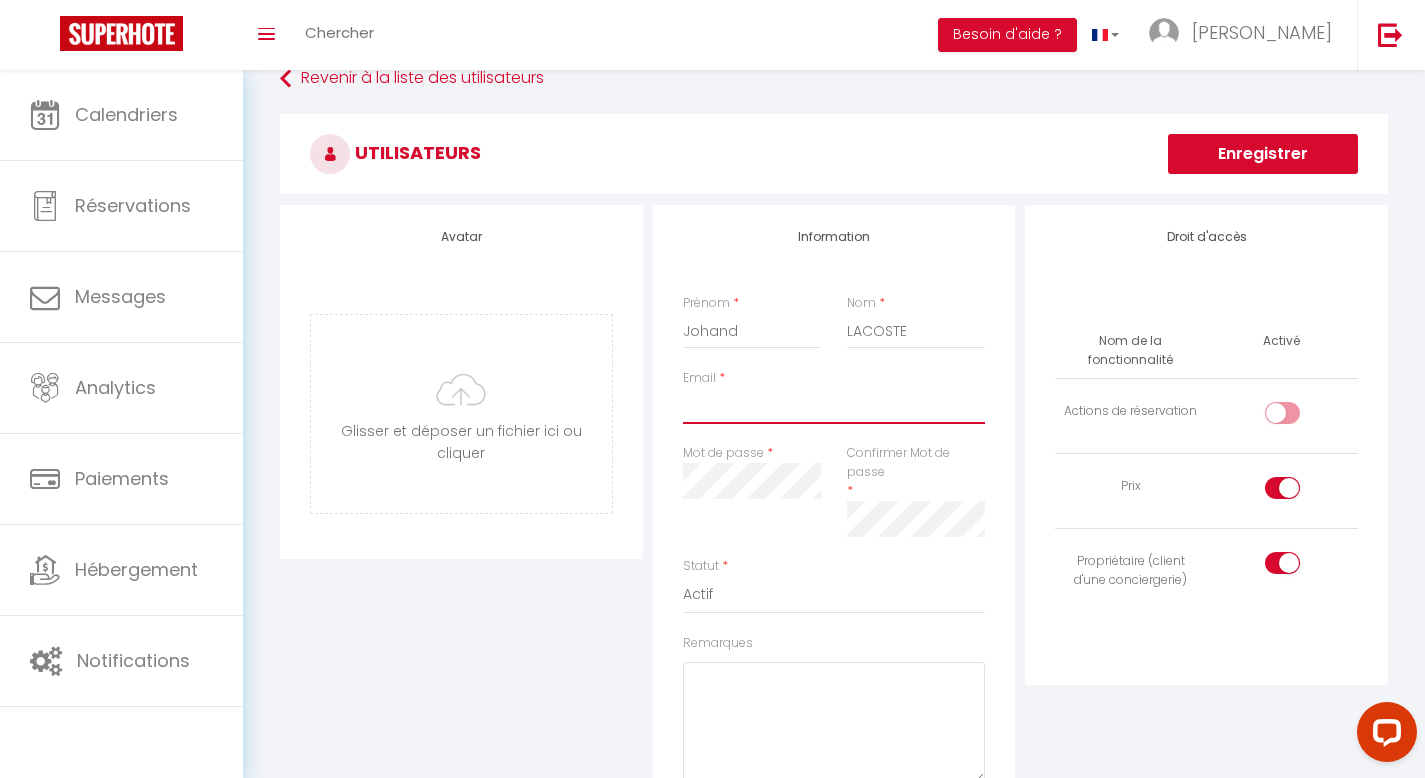 click on "Email" at bounding box center (834, 406) 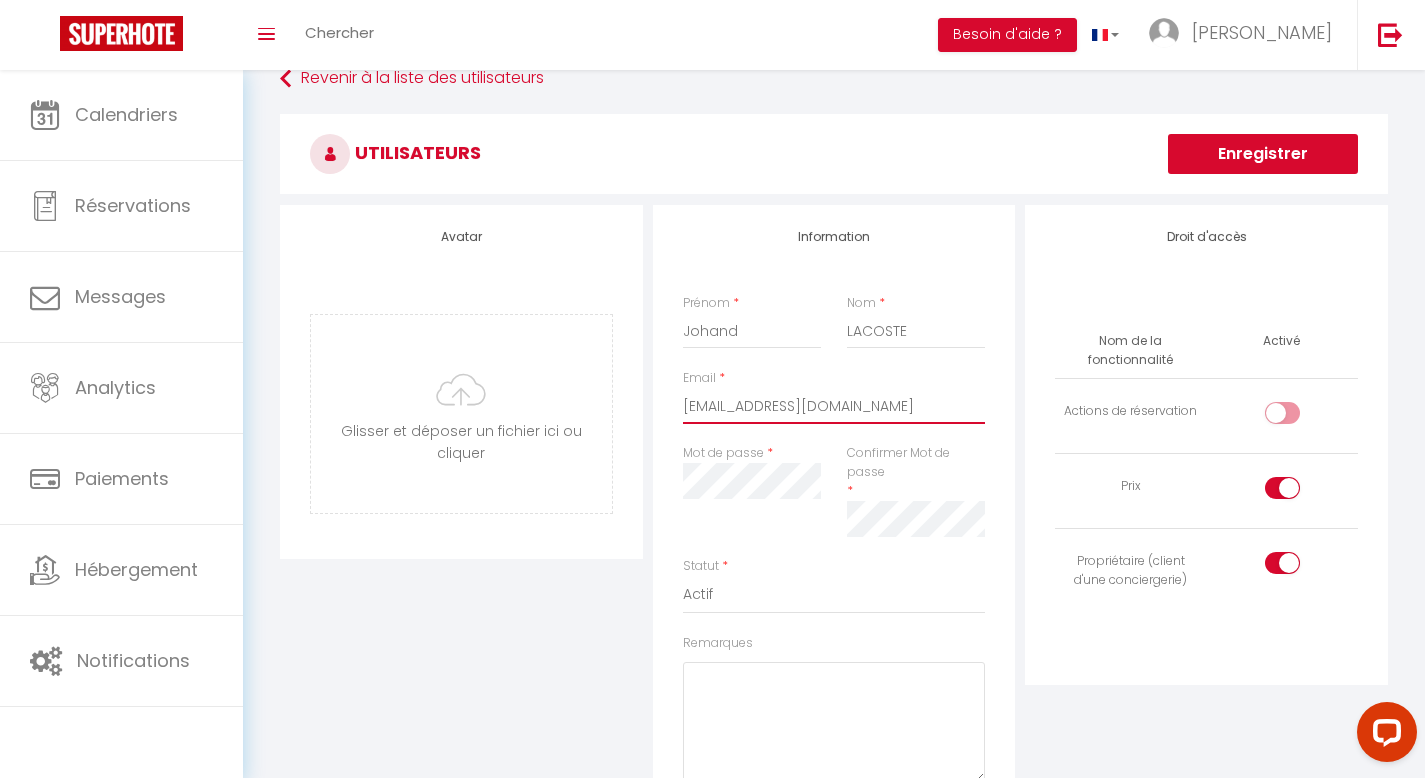 type on "[EMAIL_ADDRESS][DOMAIN_NAME]" 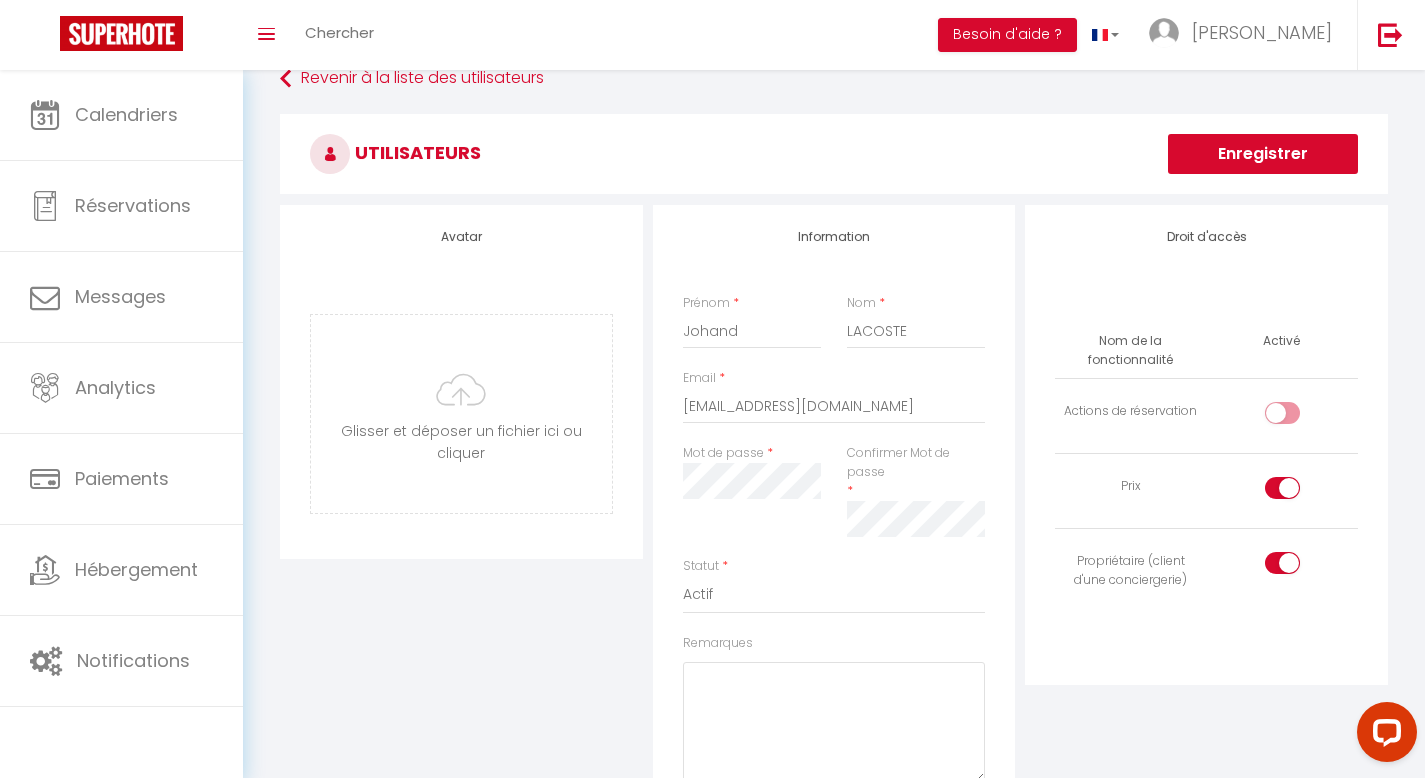 click on "Droit d'accès    Nom de la fonctionnalité   Activé
Actions de réservation
Prix
Propriétaire (client d'une conciergerie)" at bounding box center (1206, 445) 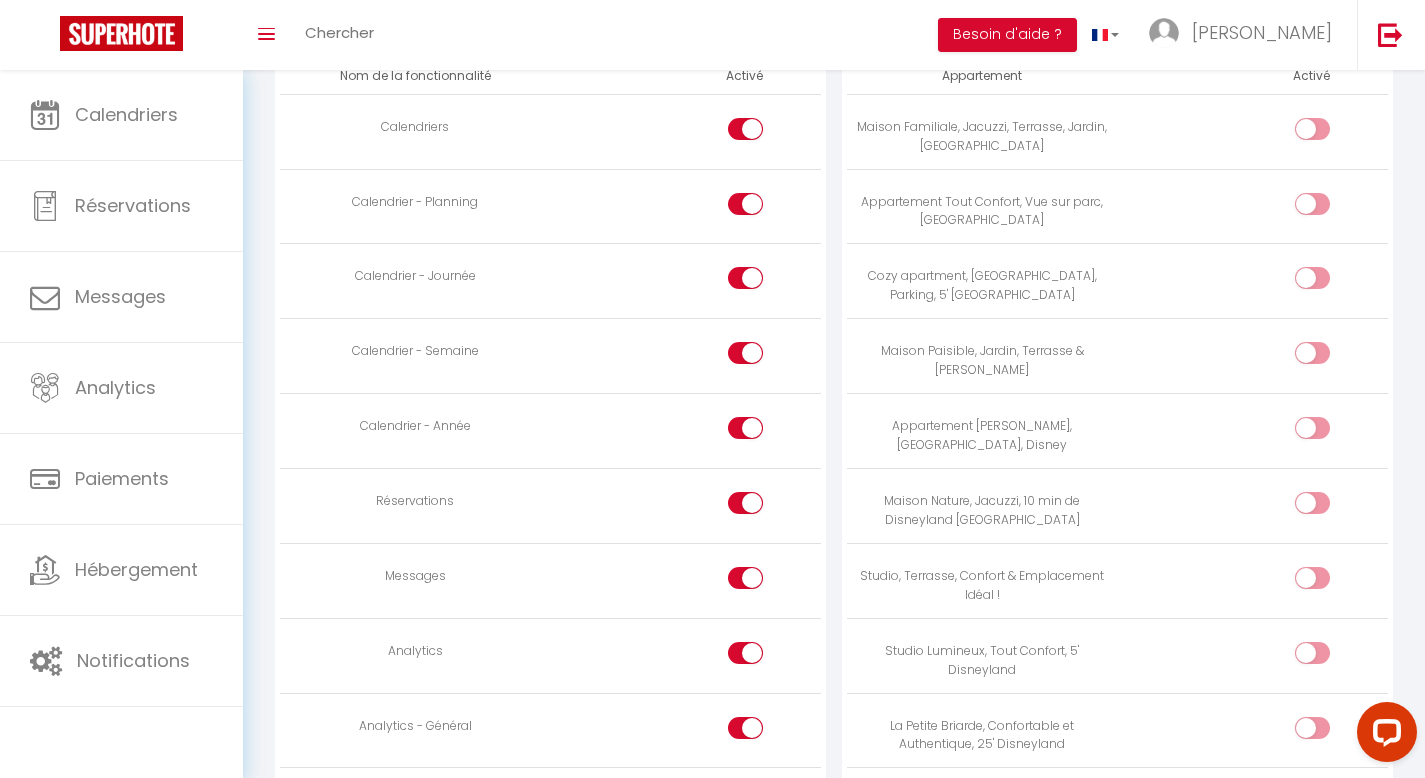 scroll, scrollTop: 1073, scrollLeft: 0, axis: vertical 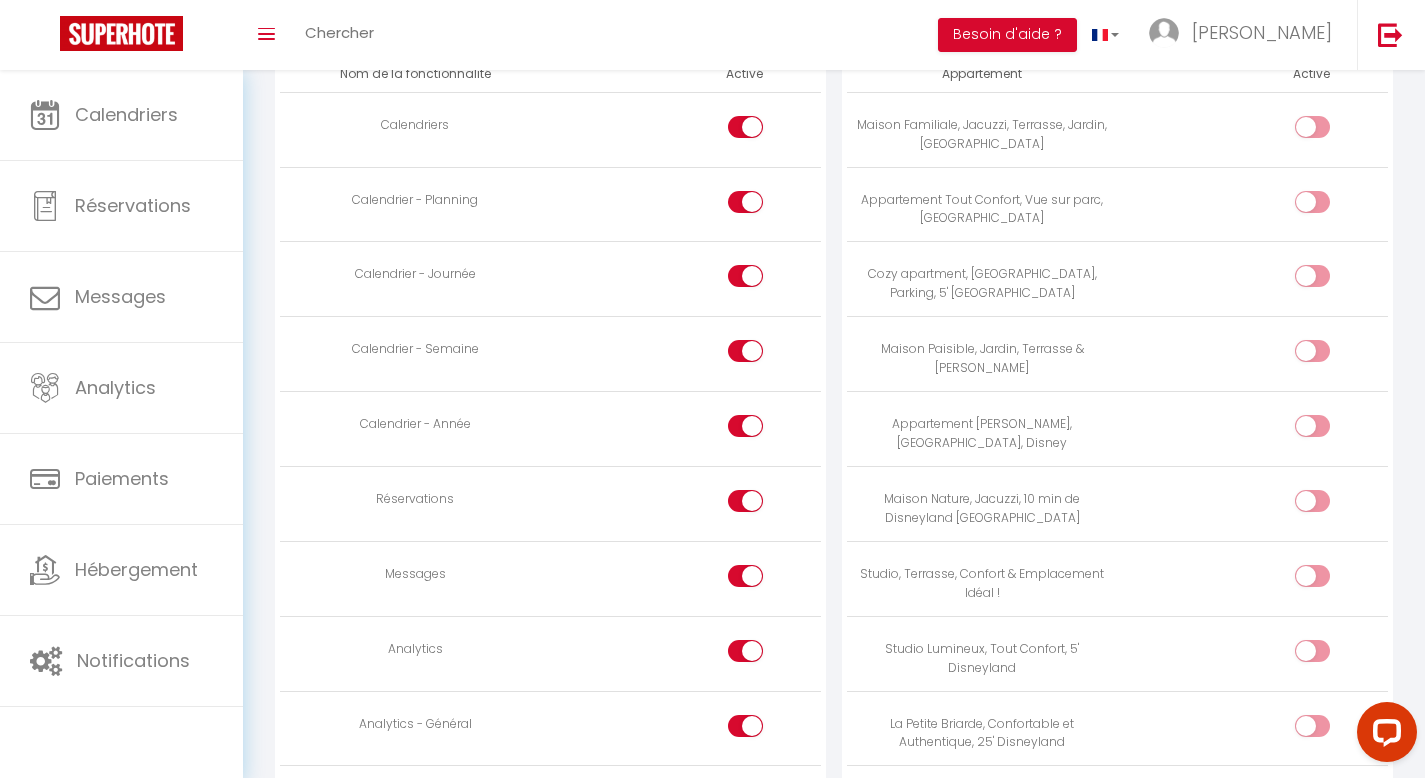 click at bounding box center [745, 576] 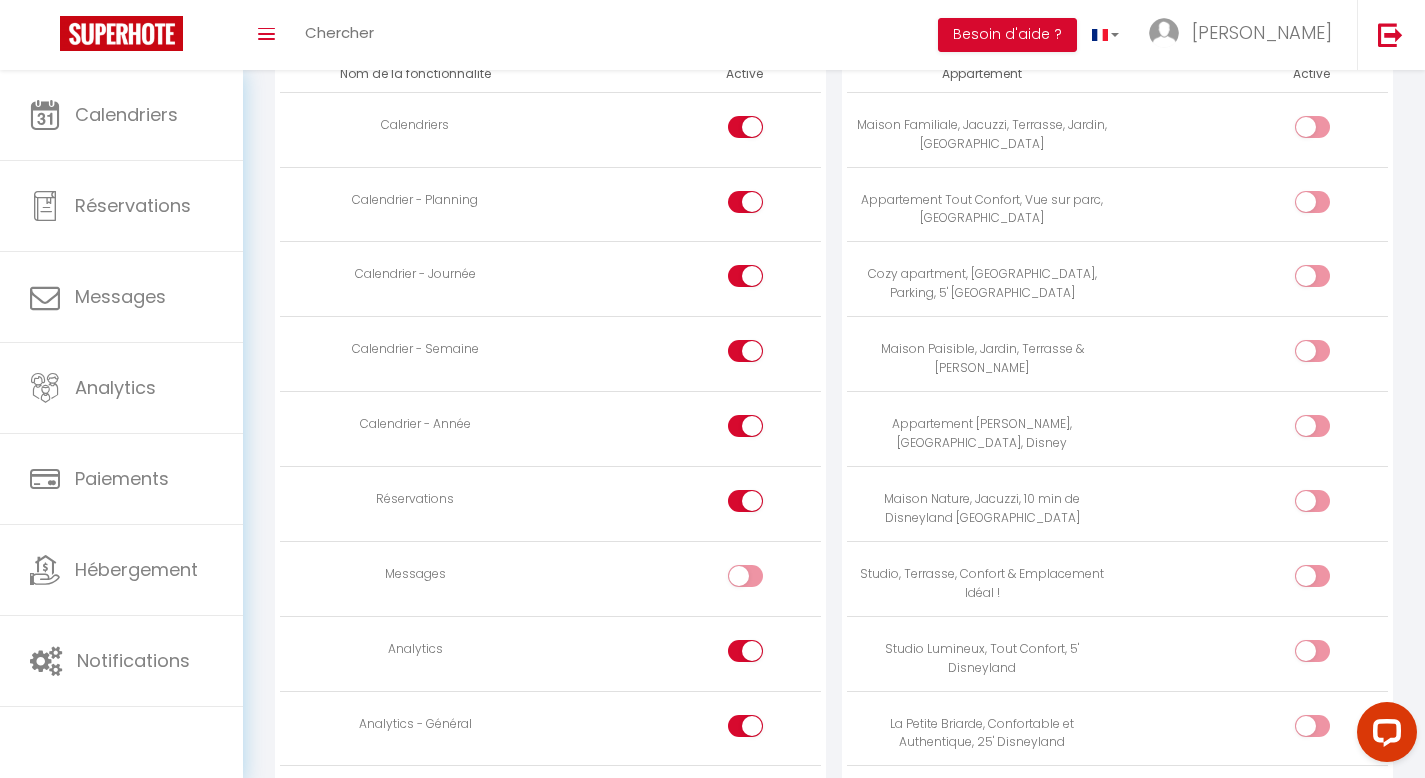 click at bounding box center (762, 655) 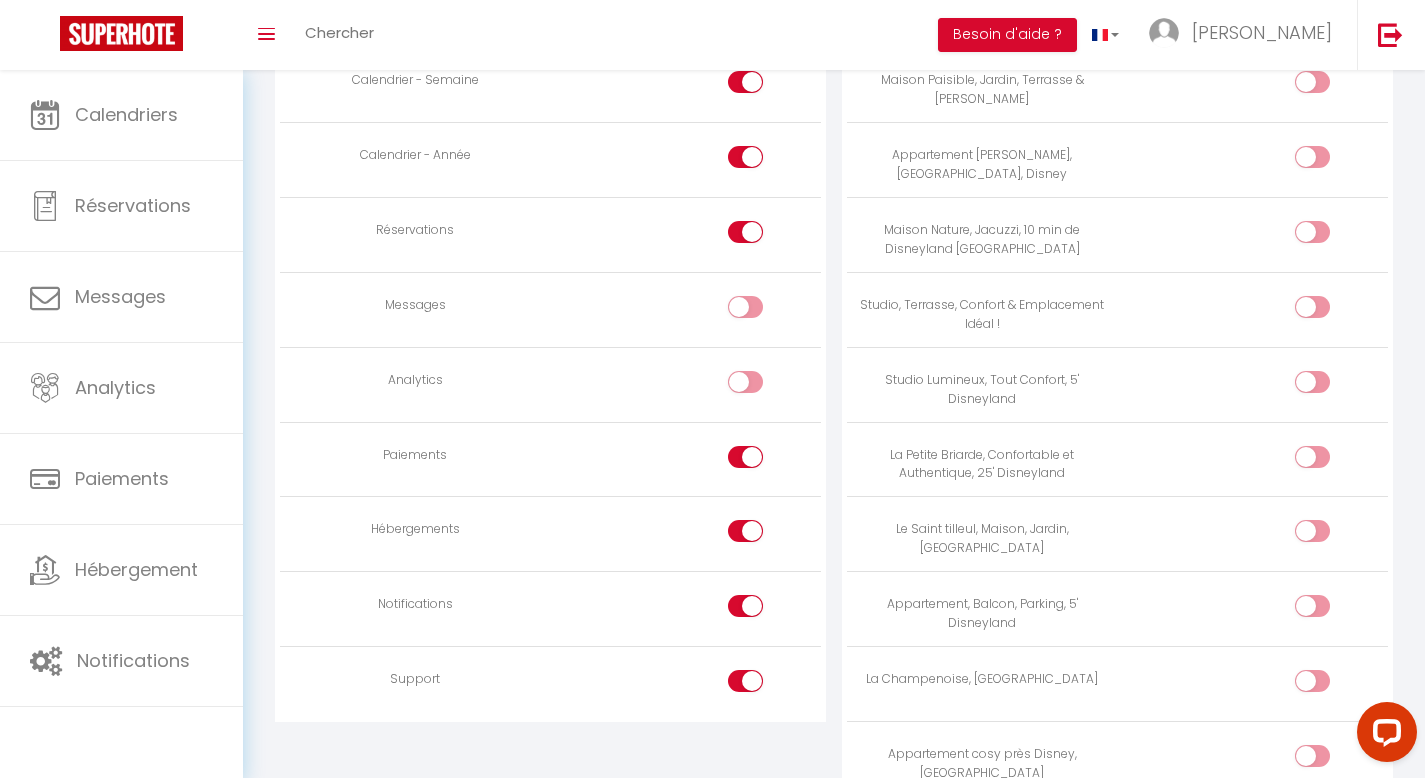 scroll, scrollTop: 1360, scrollLeft: 0, axis: vertical 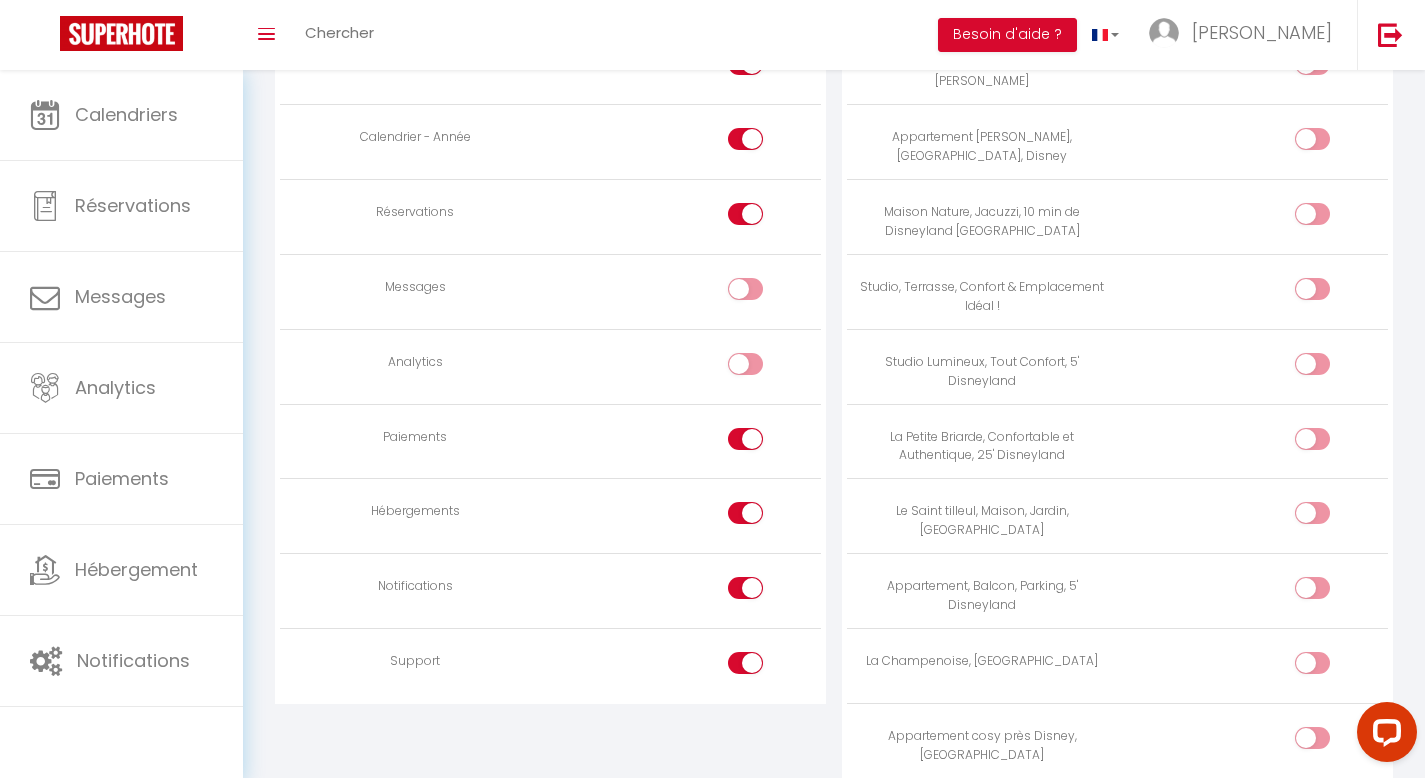 click at bounding box center [745, 439] 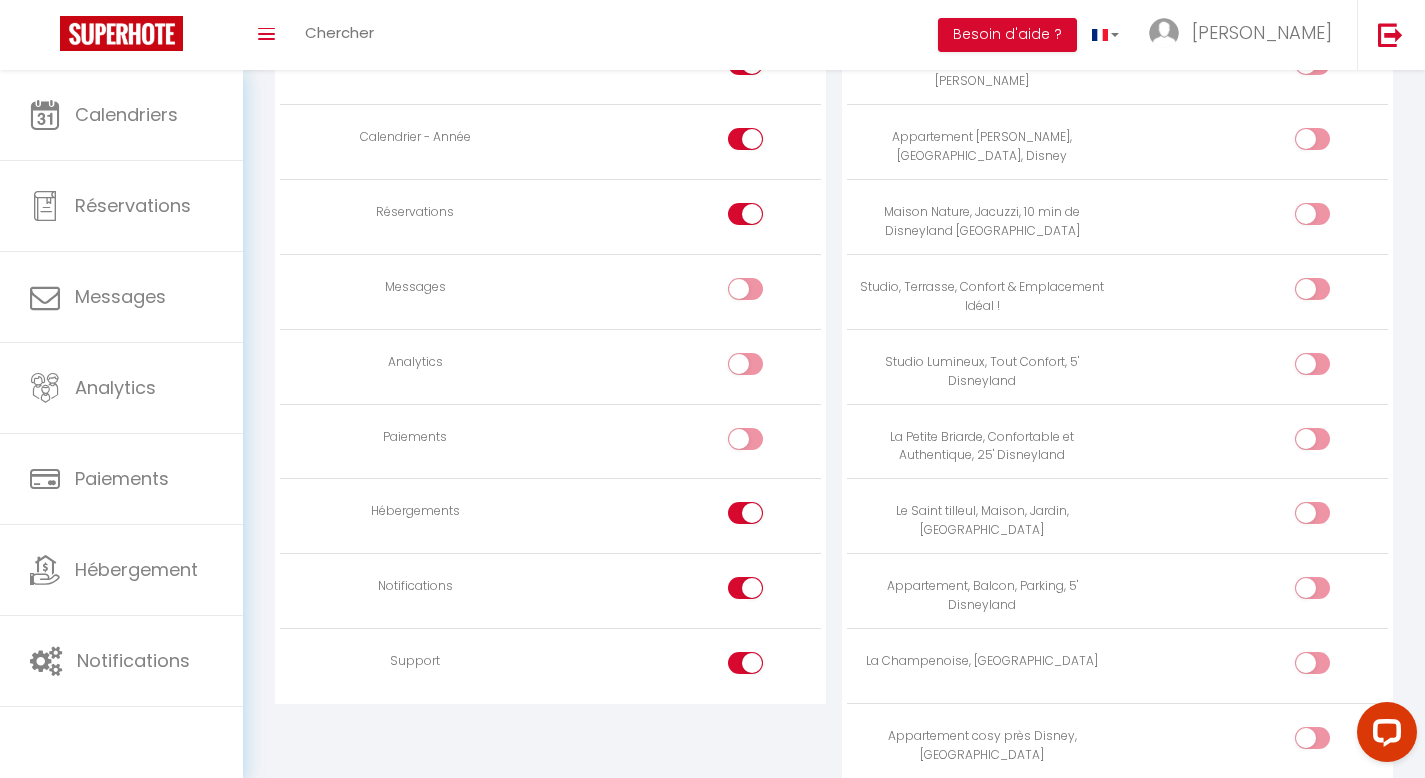 click at bounding box center [745, 513] 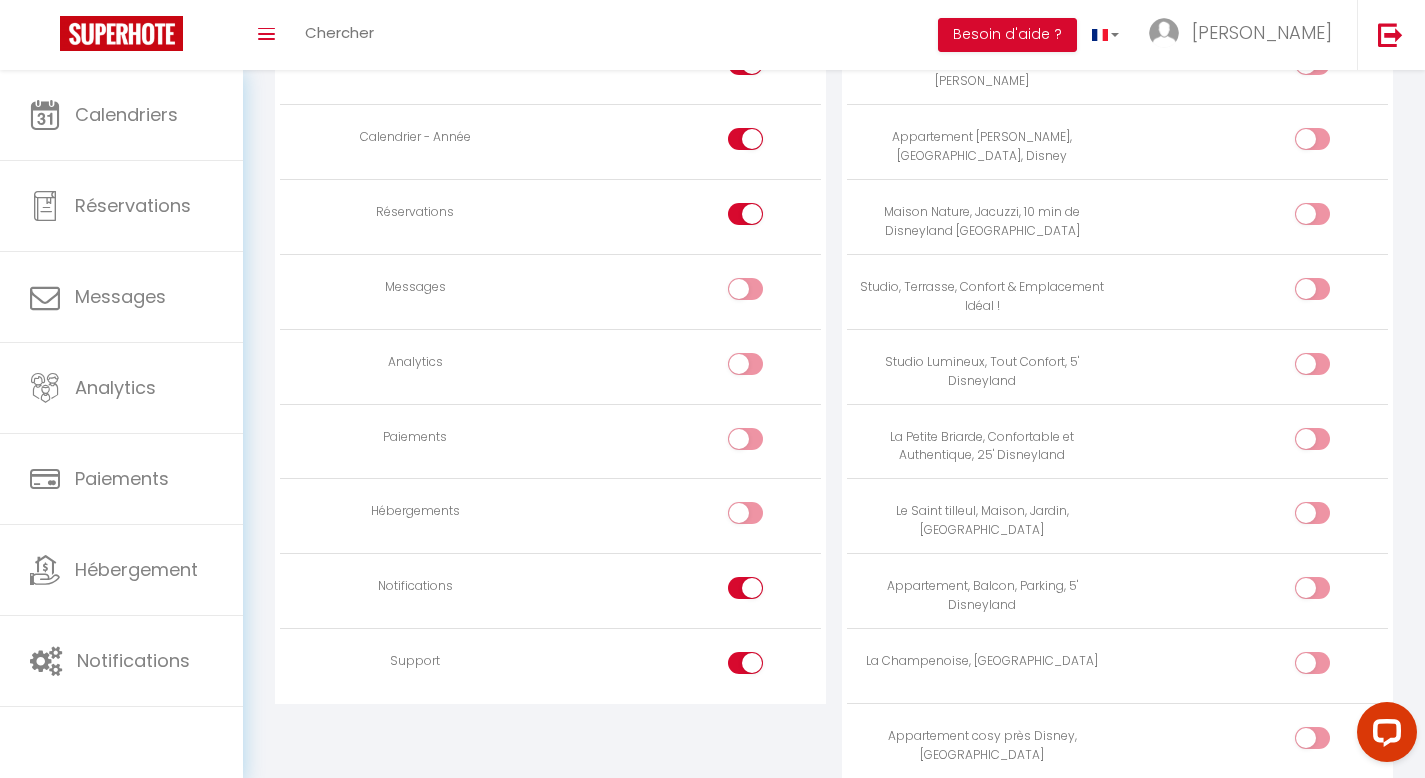 click at bounding box center [745, 588] 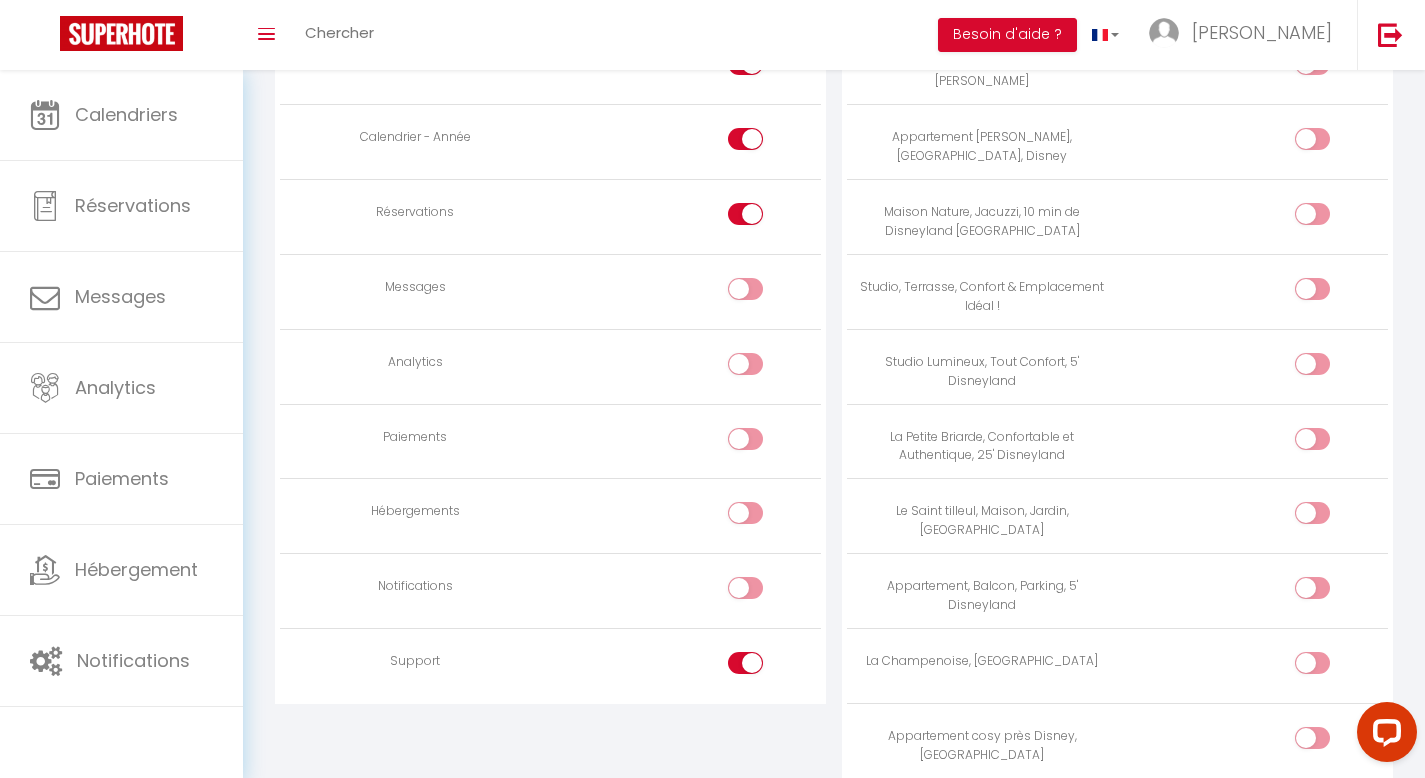 click at bounding box center (745, 663) 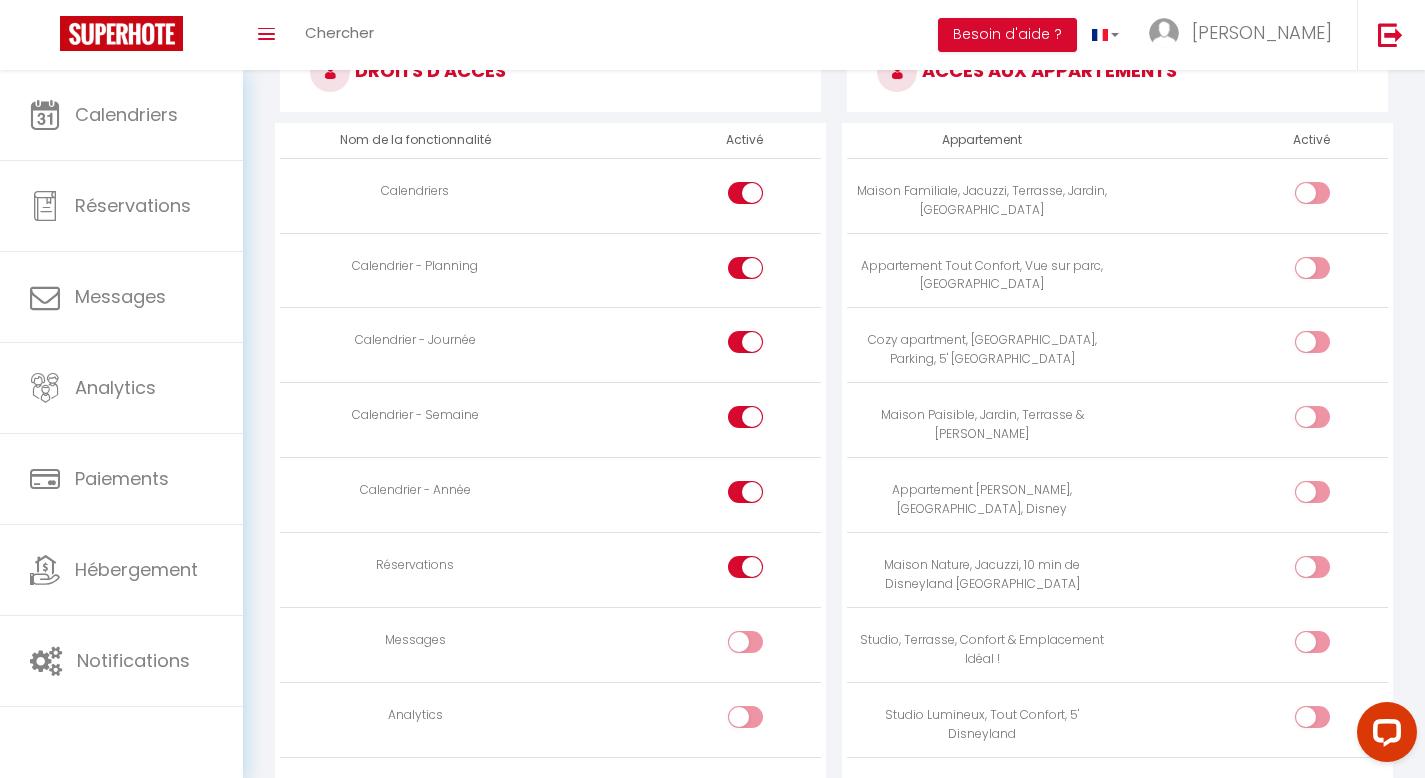scroll, scrollTop: 1005, scrollLeft: 0, axis: vertical 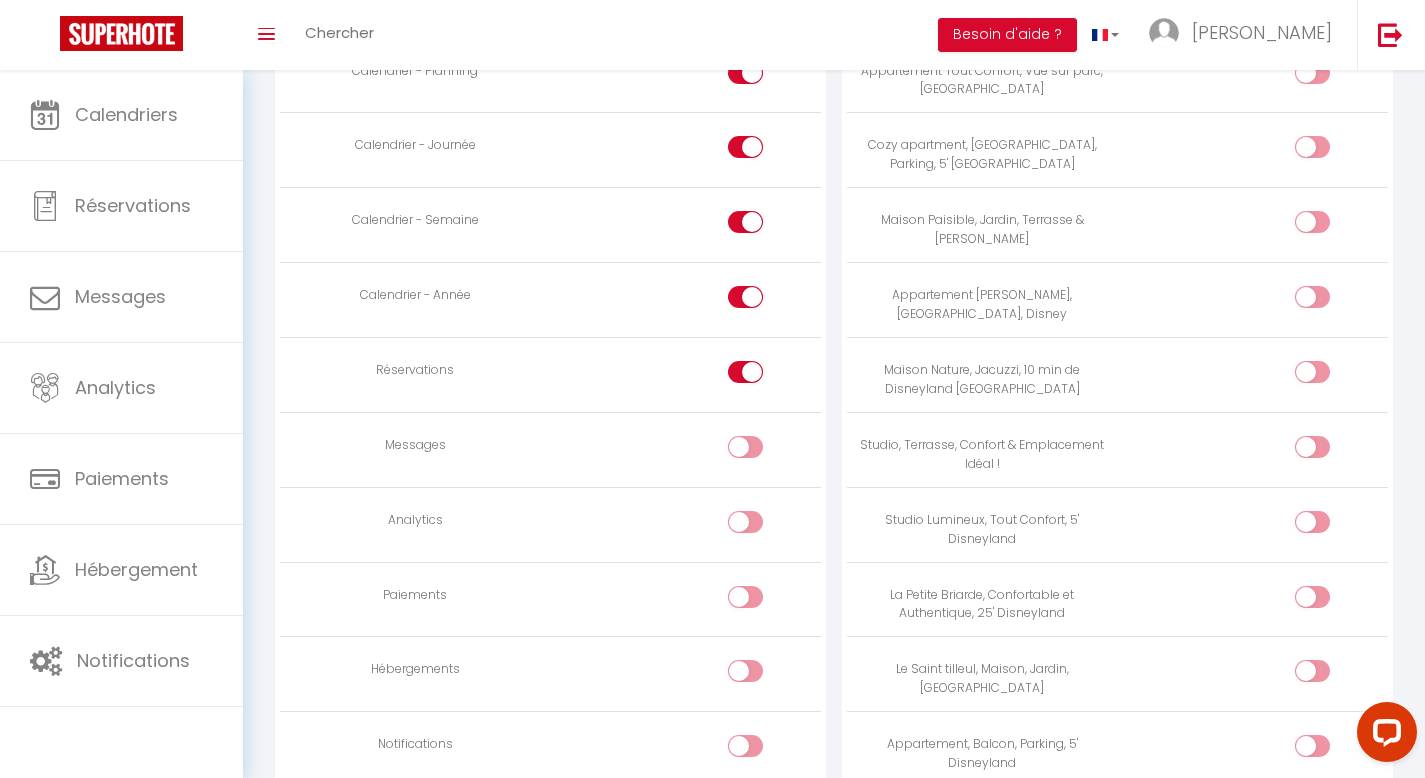 click at bounding box center [1329, 376] 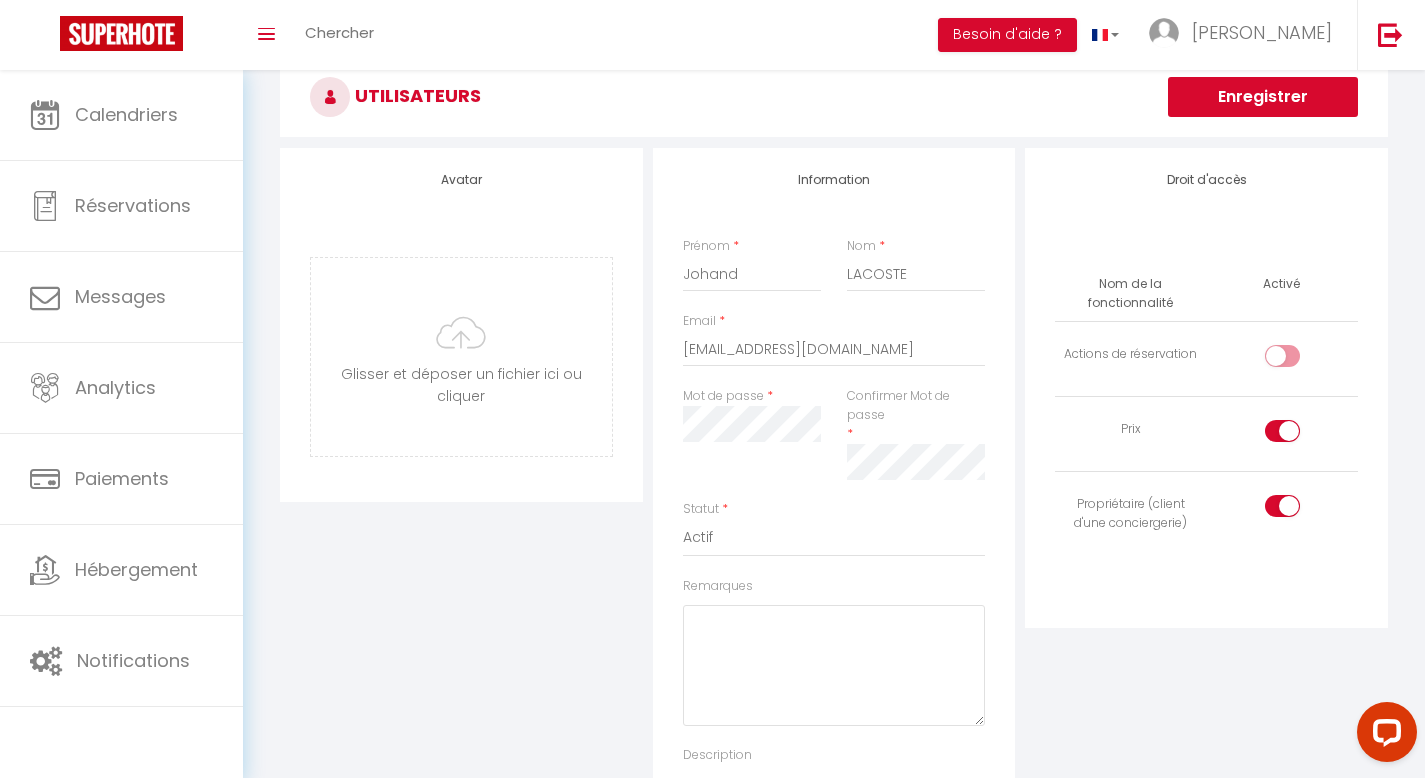 scroll, scrollTop: 0, scrollLeft: 0, axis: both 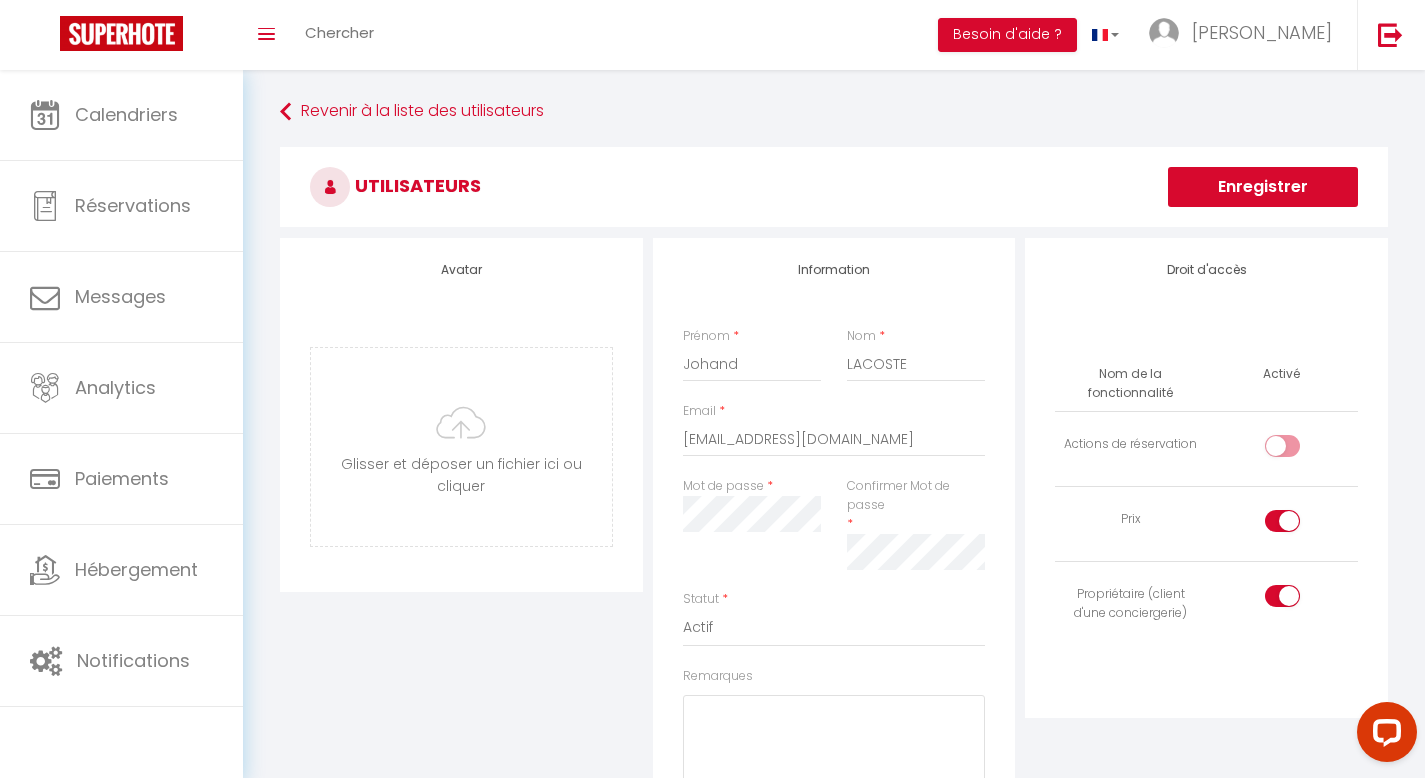 click on "Enregistrer" at bounding box center (1263, 187) 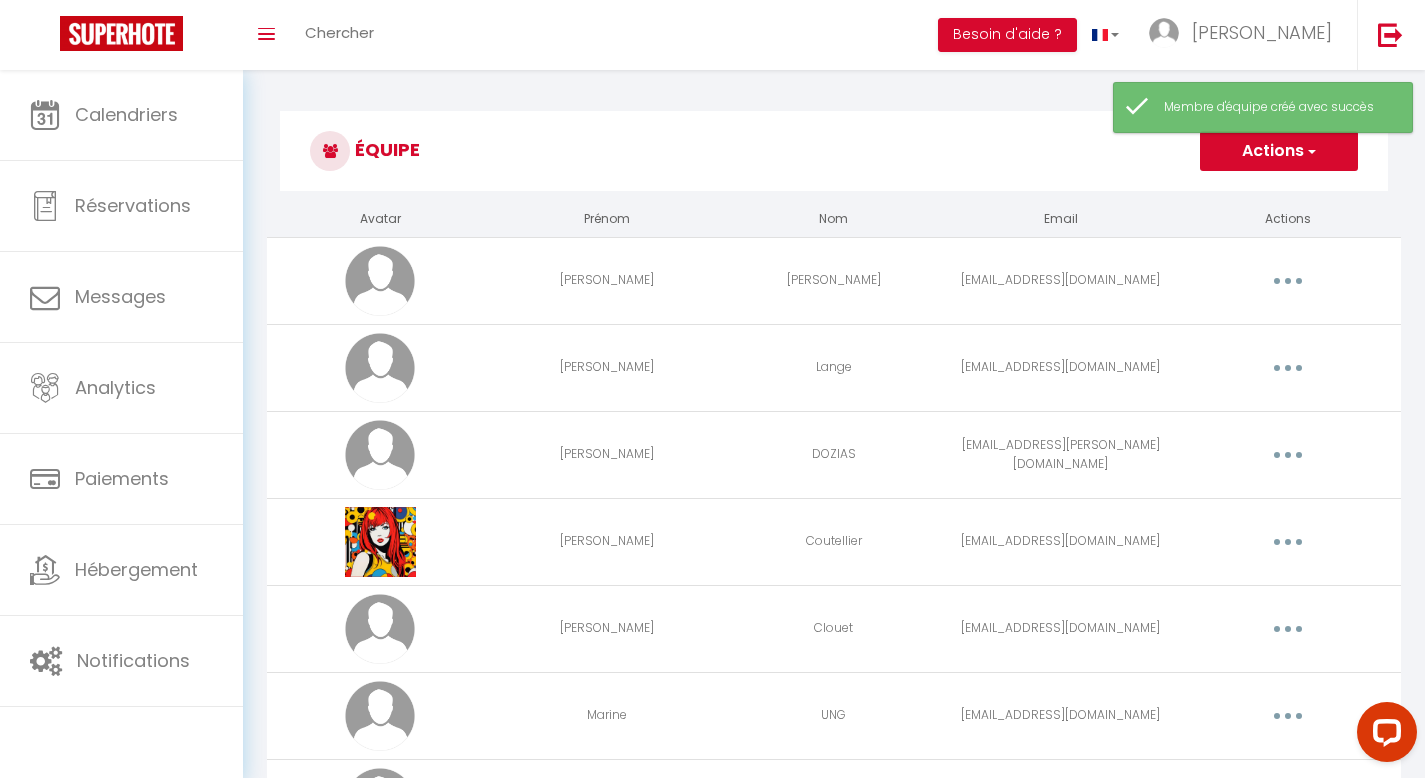 click on "Équipe" at bounding box center (834, 151) 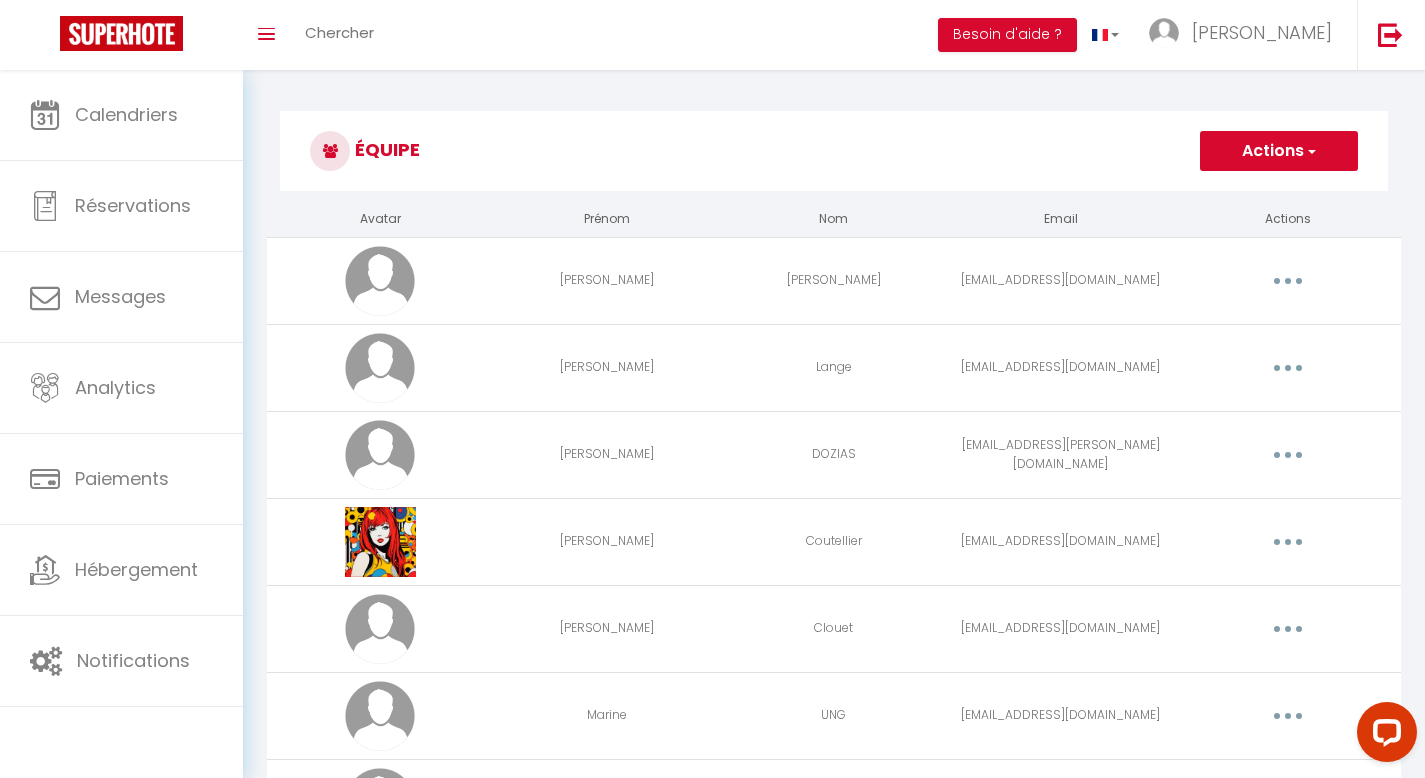 click on "Équipe" at bounding box center [834, 151] 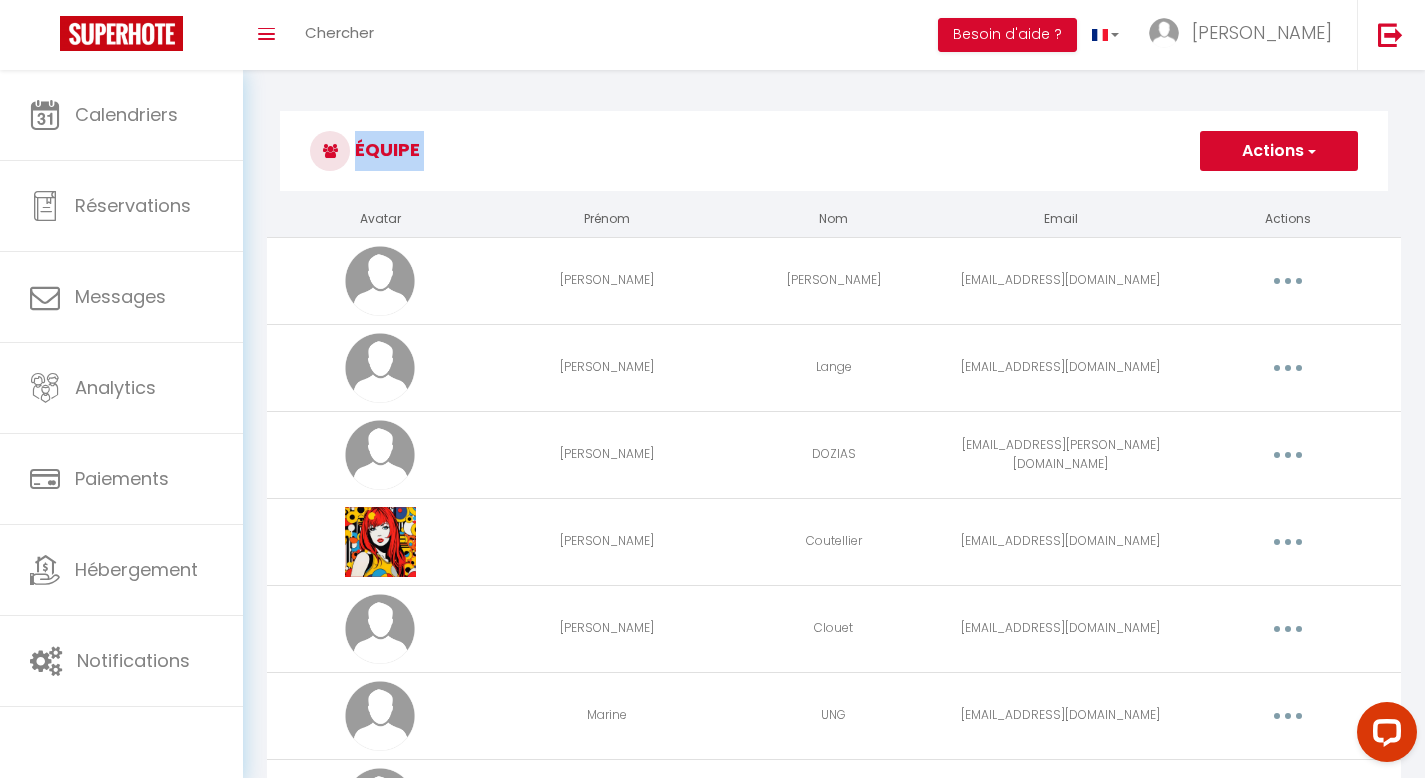 click on "Équipe" at bounding box center (834, 151) 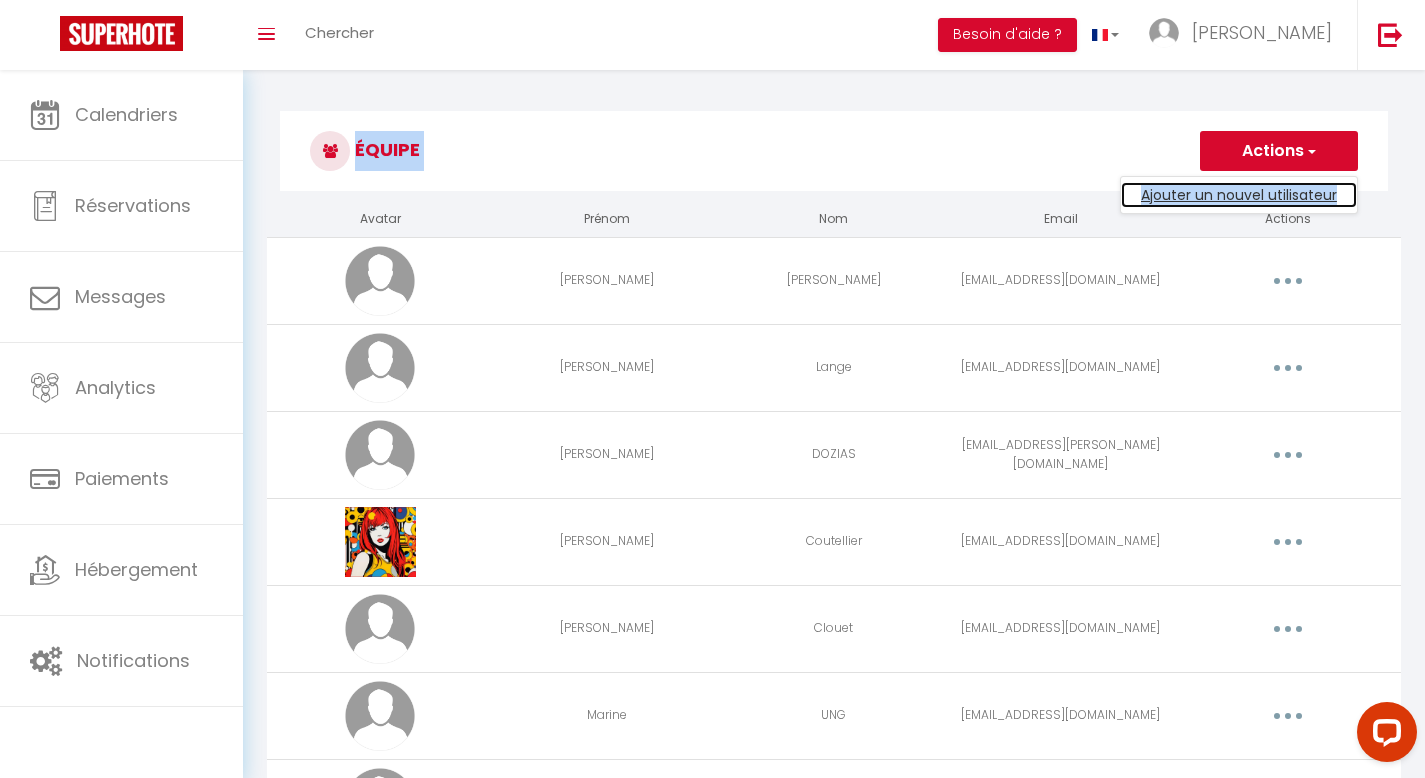 click on "Ajouter un nouvel utilisateur" at bounding box center [1239, 195] 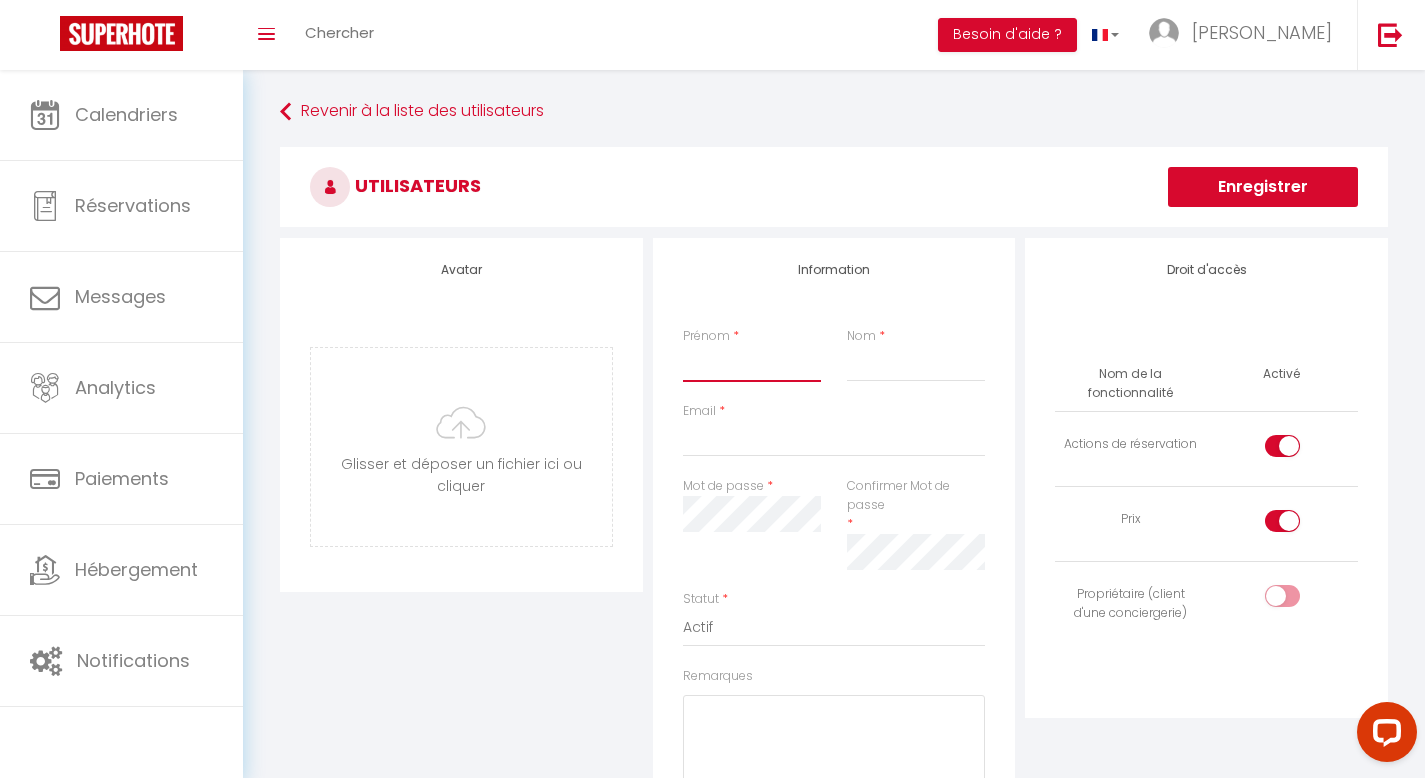 click on "Prénom" at bounding box center (752, 364) 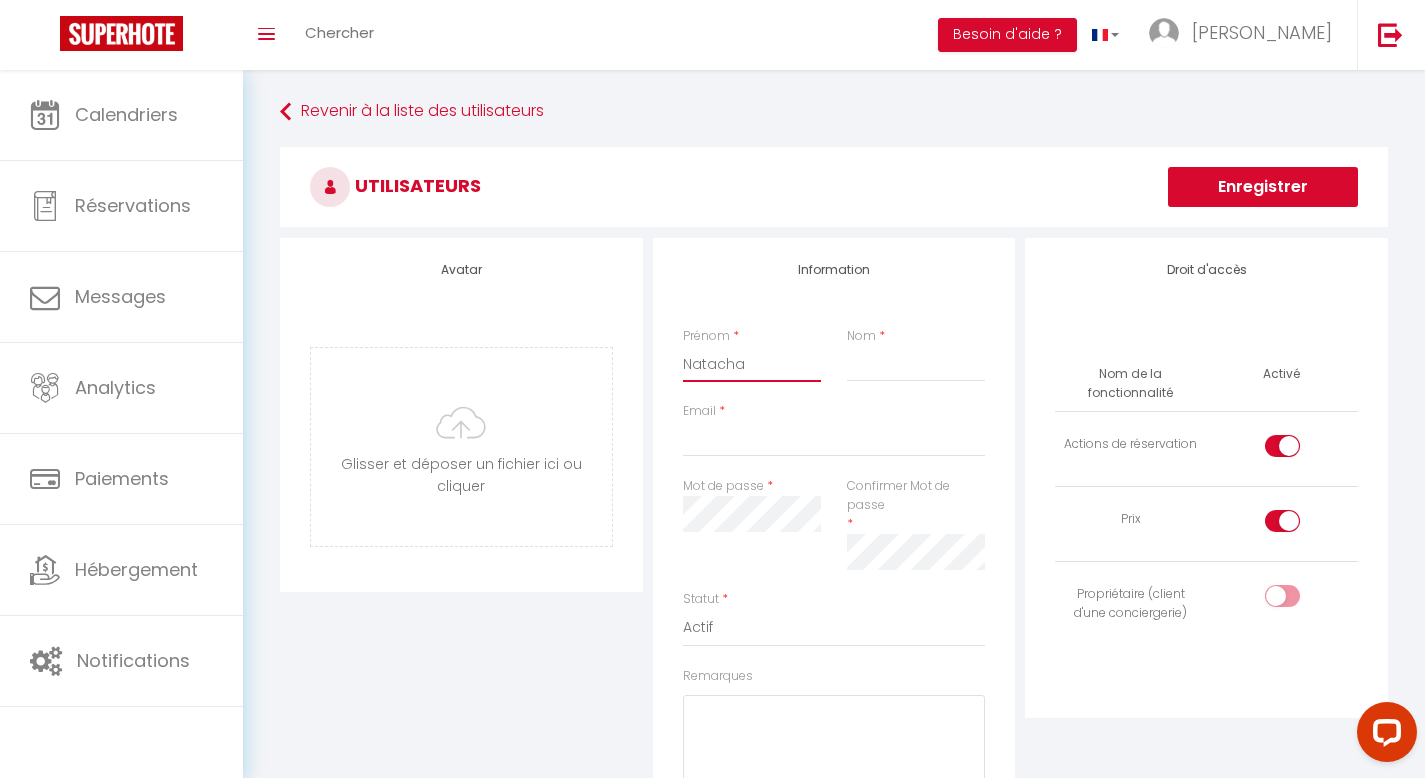 type on "Natacha" 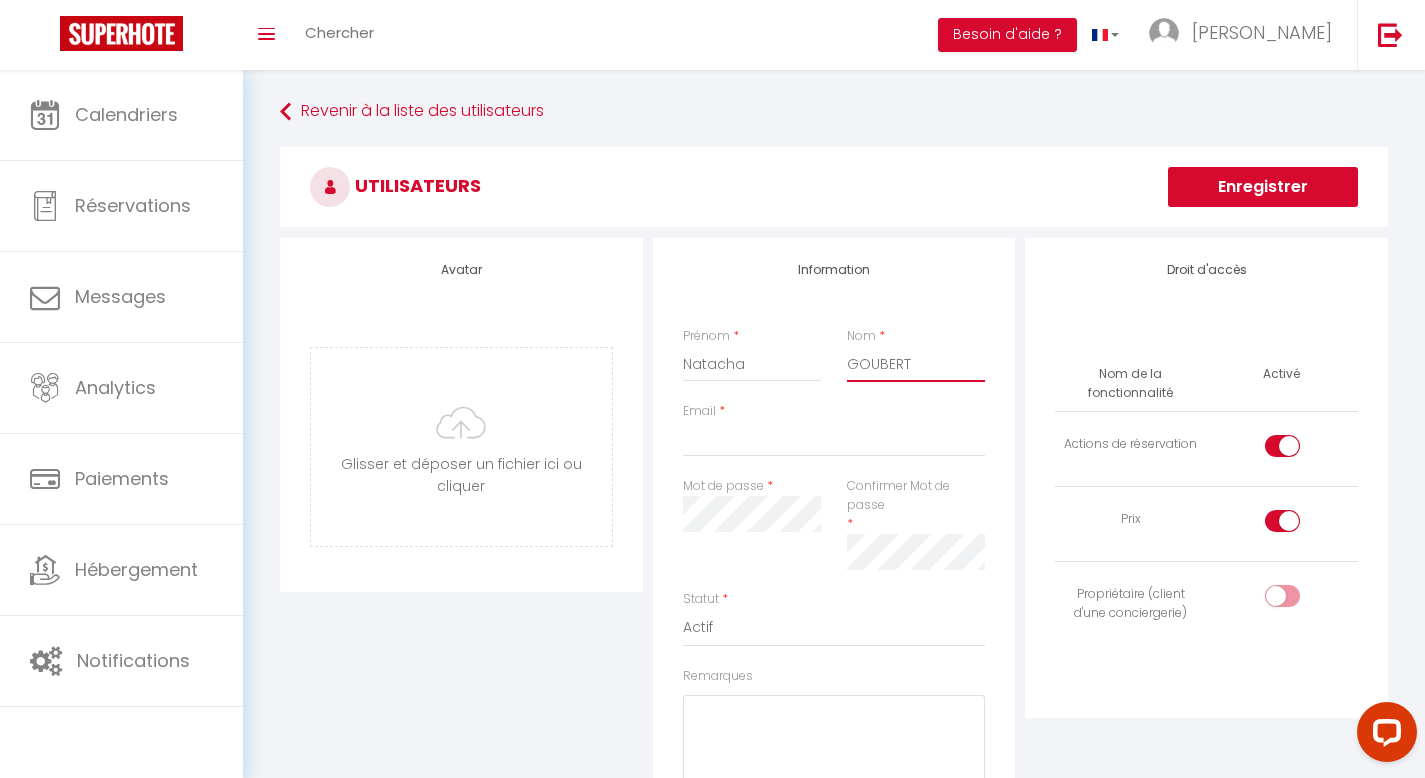 type on "GOUBERT" 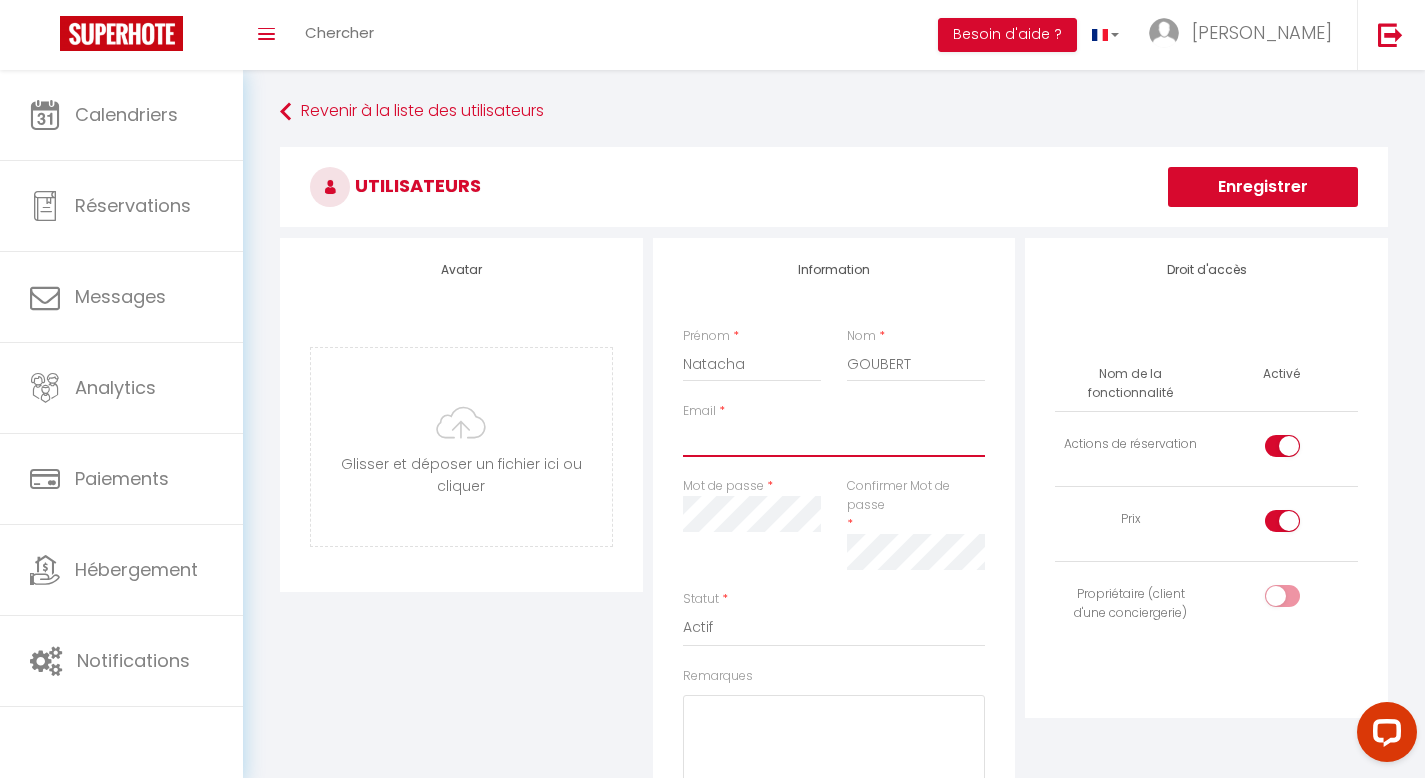 click on "Email" at bounding box center (834, 439) 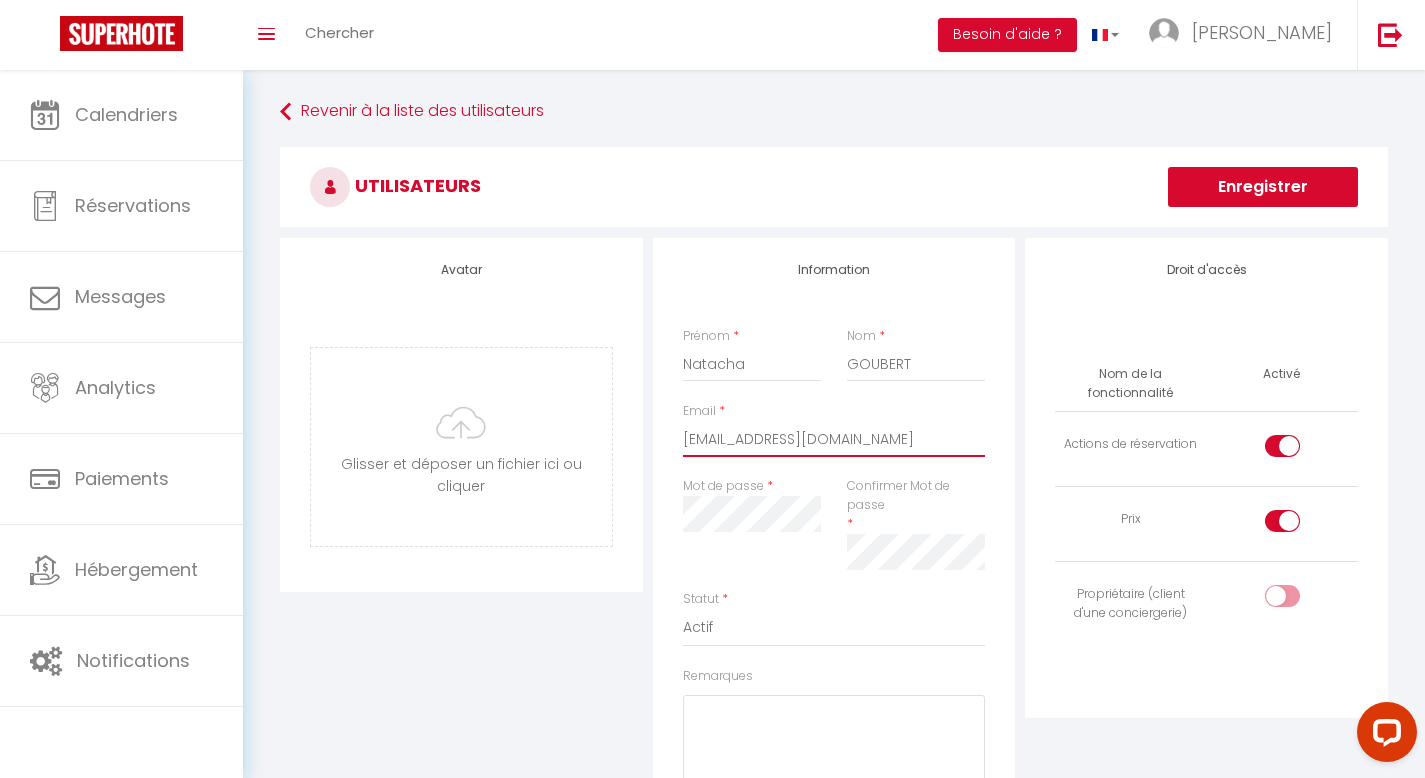 type on "[EMAIL_ADDRESS][DOMAIN_NAME]" 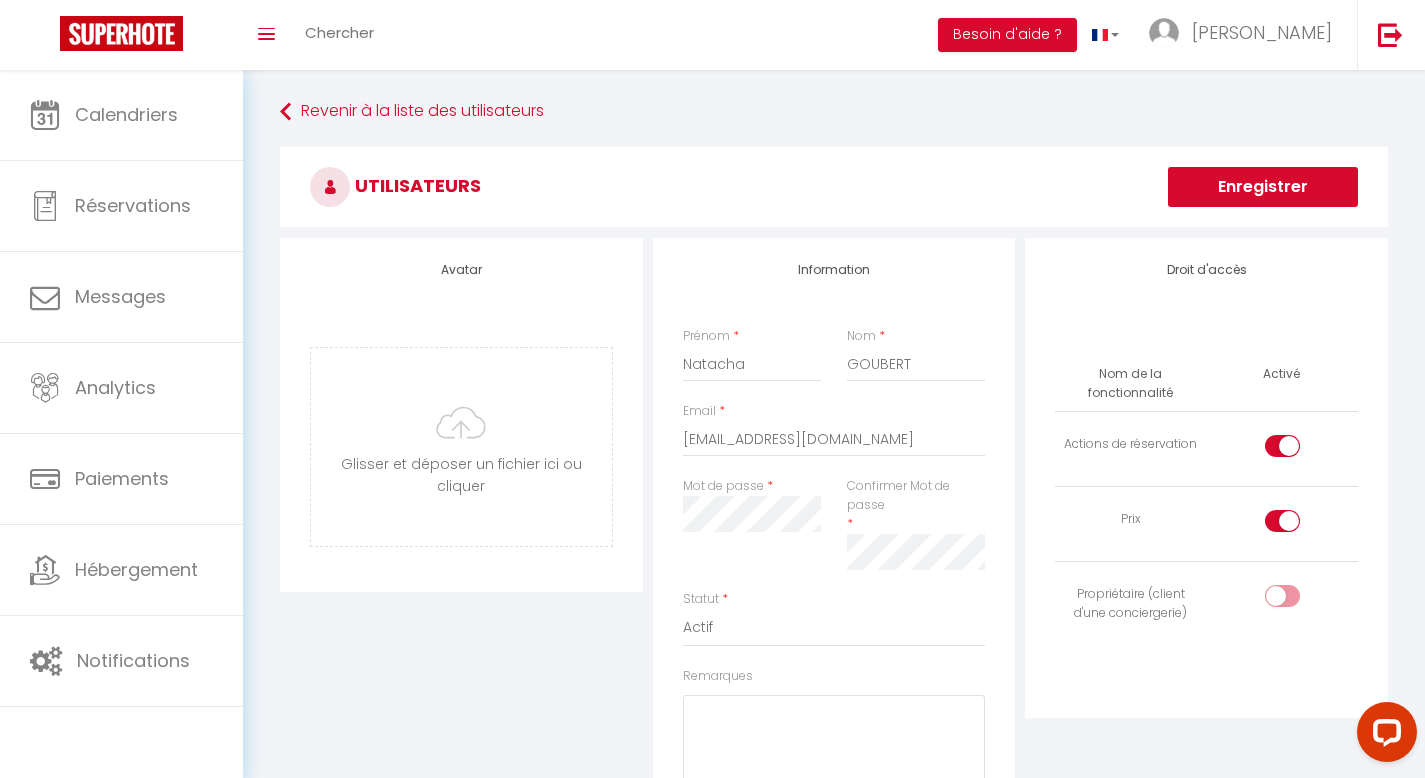 click on "Mot de passe   *" at bounding box center [752, 533] 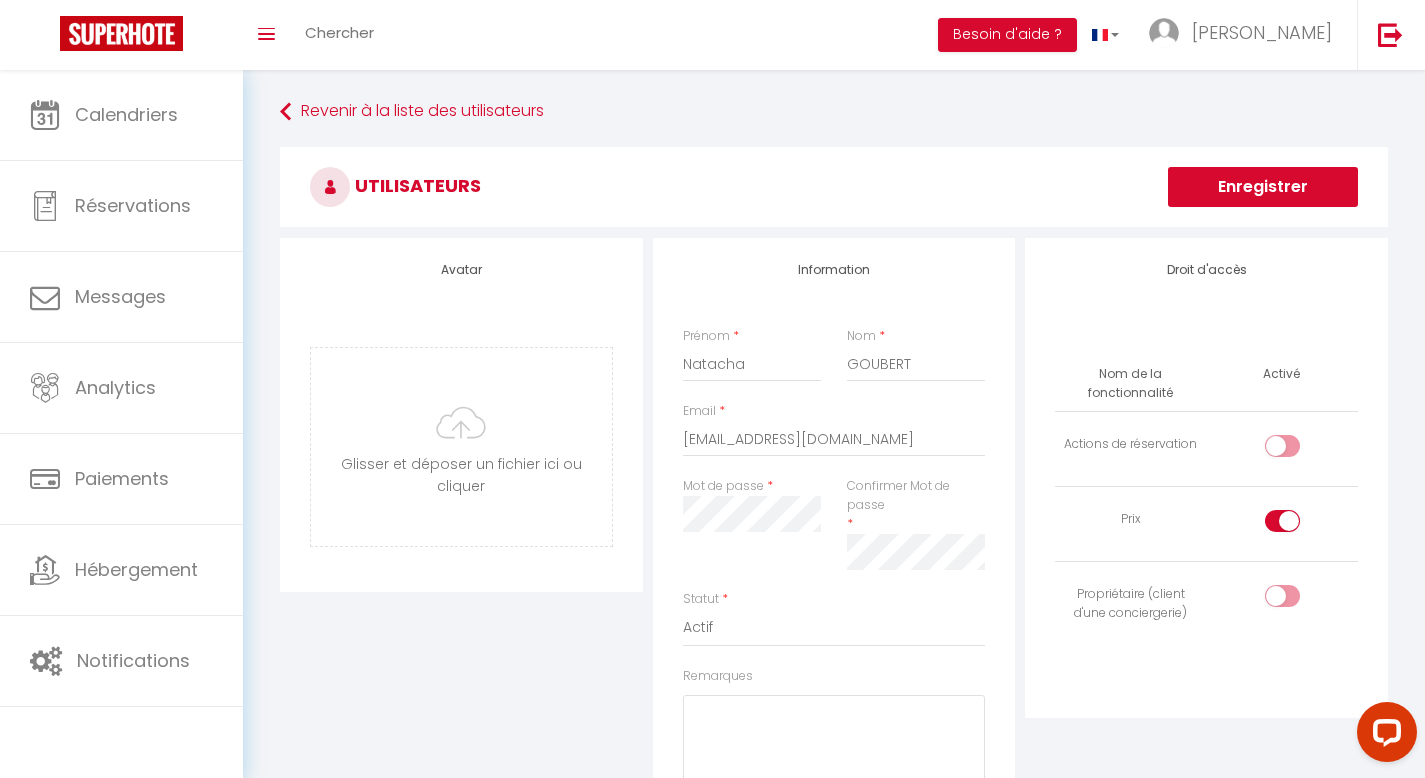 click at bounding box center (1282, 521) 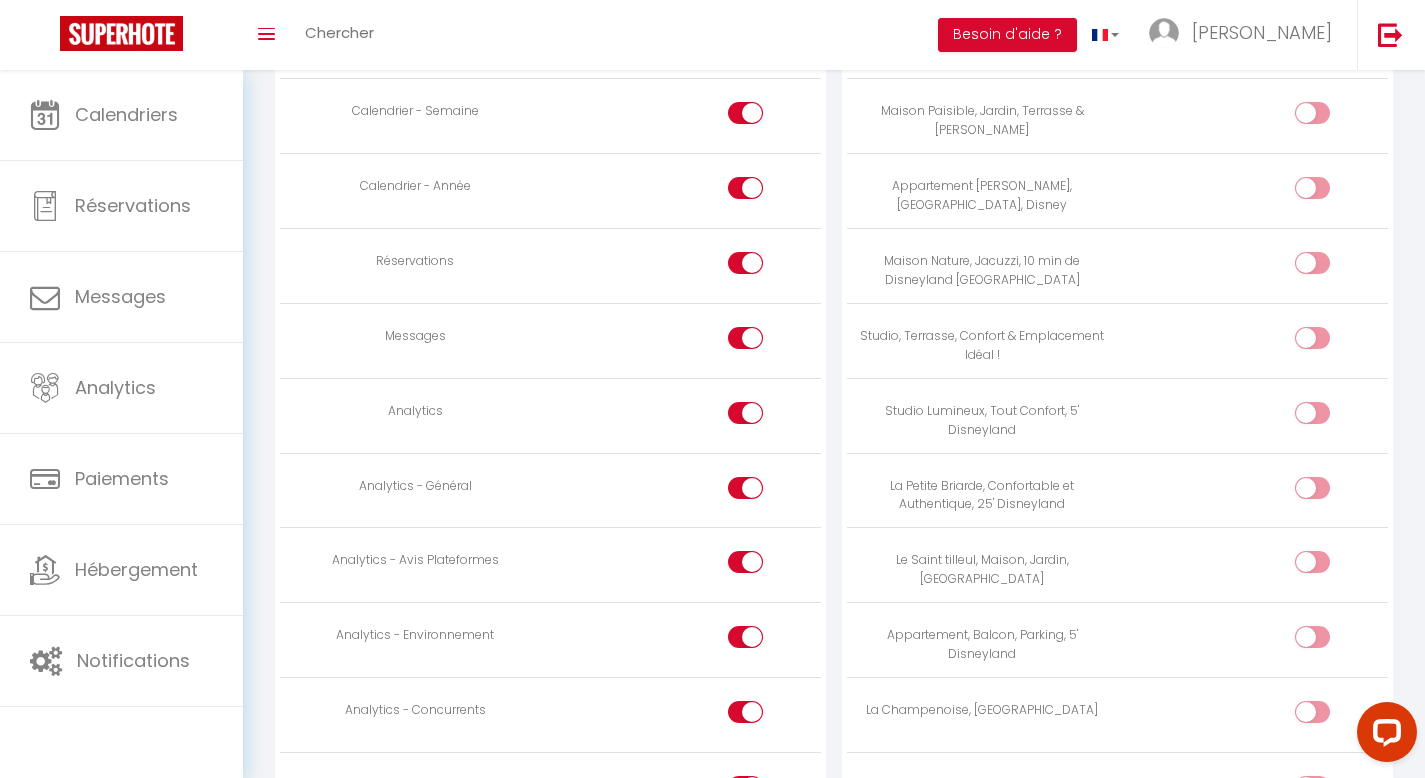 scroll, scrollTop: 1307, scrollLeft: 0, axis: vertical 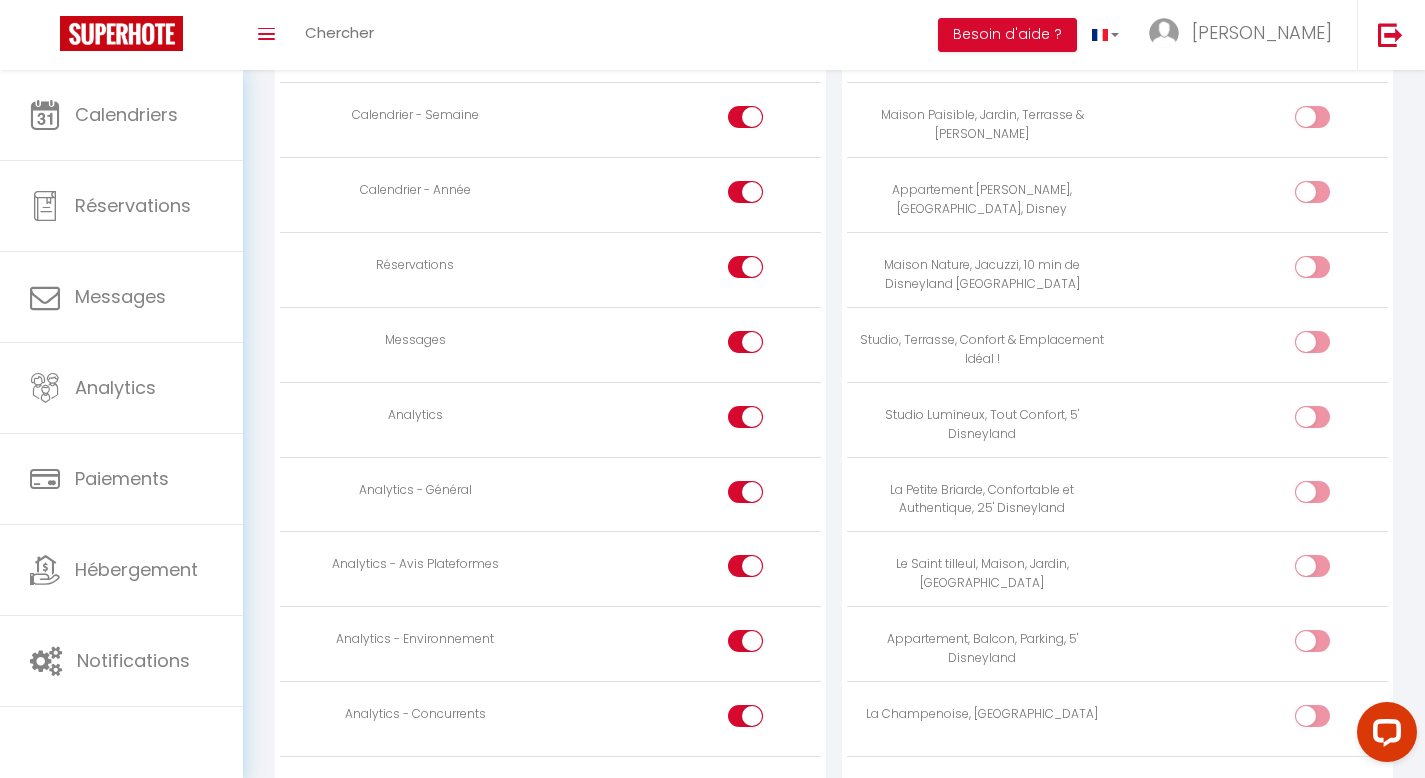 click at bounding box center [1329, 271] 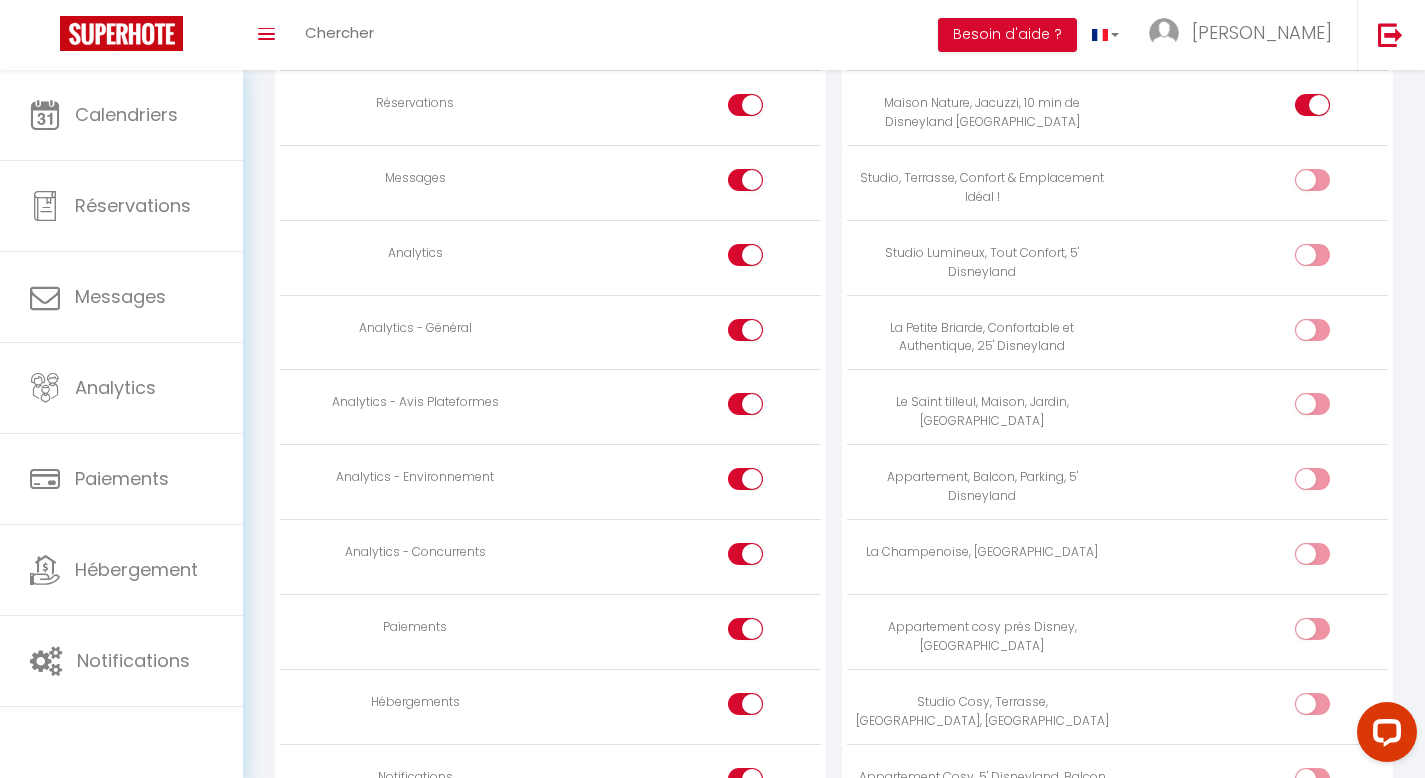 scroll, scrollTop: 1465, scrollLeft: 0, axis: vertical 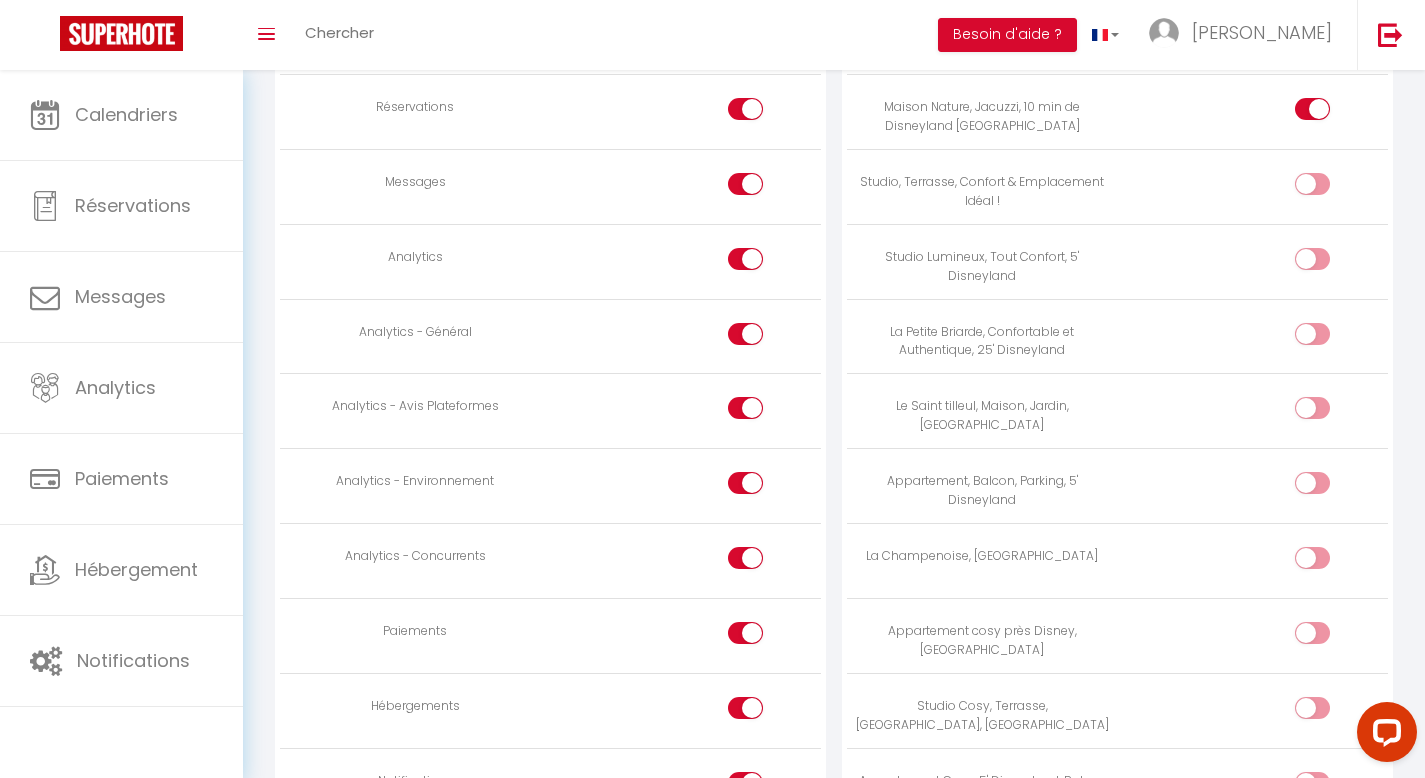 click at bounding box center (745, 263) 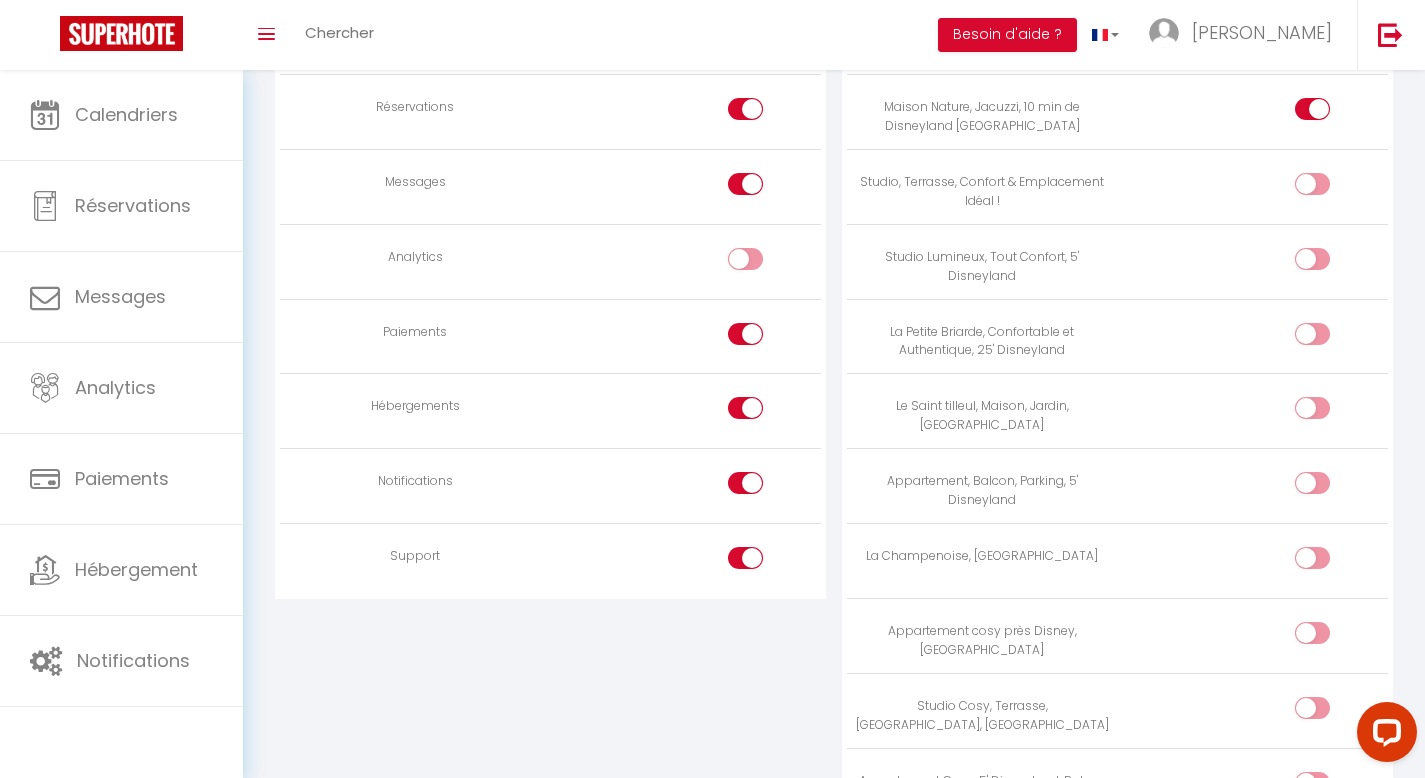 click at bounding box center [745, 334] 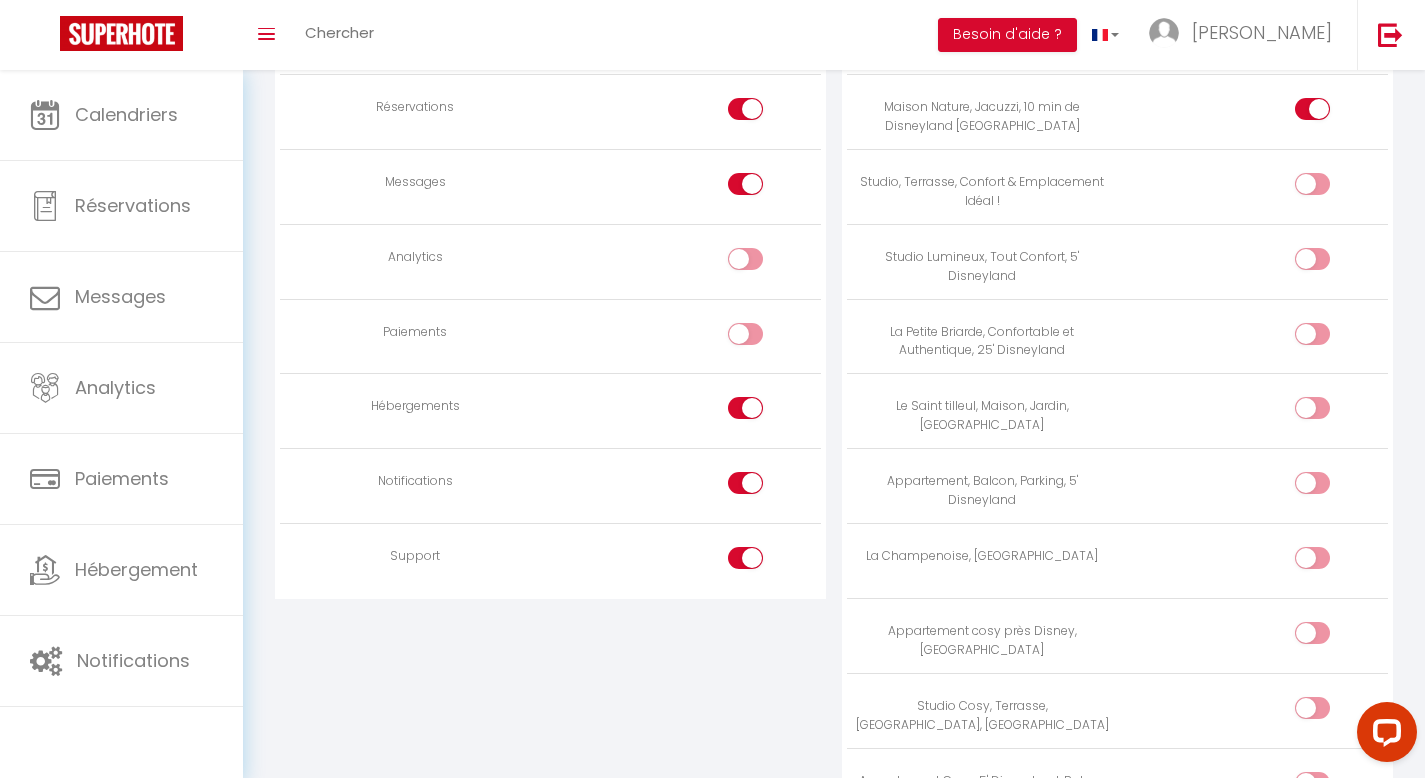 click at bounding box center (745, 408) 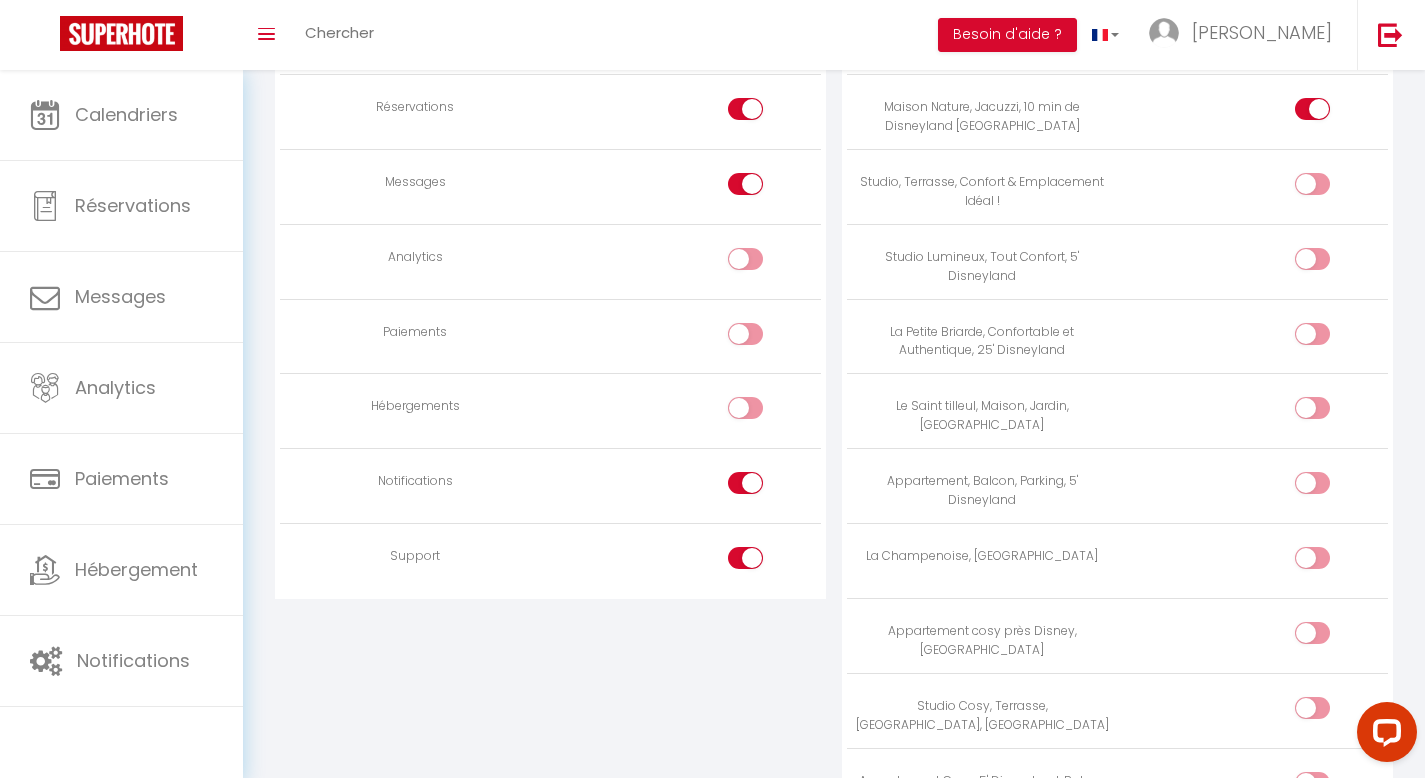 click at bounding box center (745, 483) 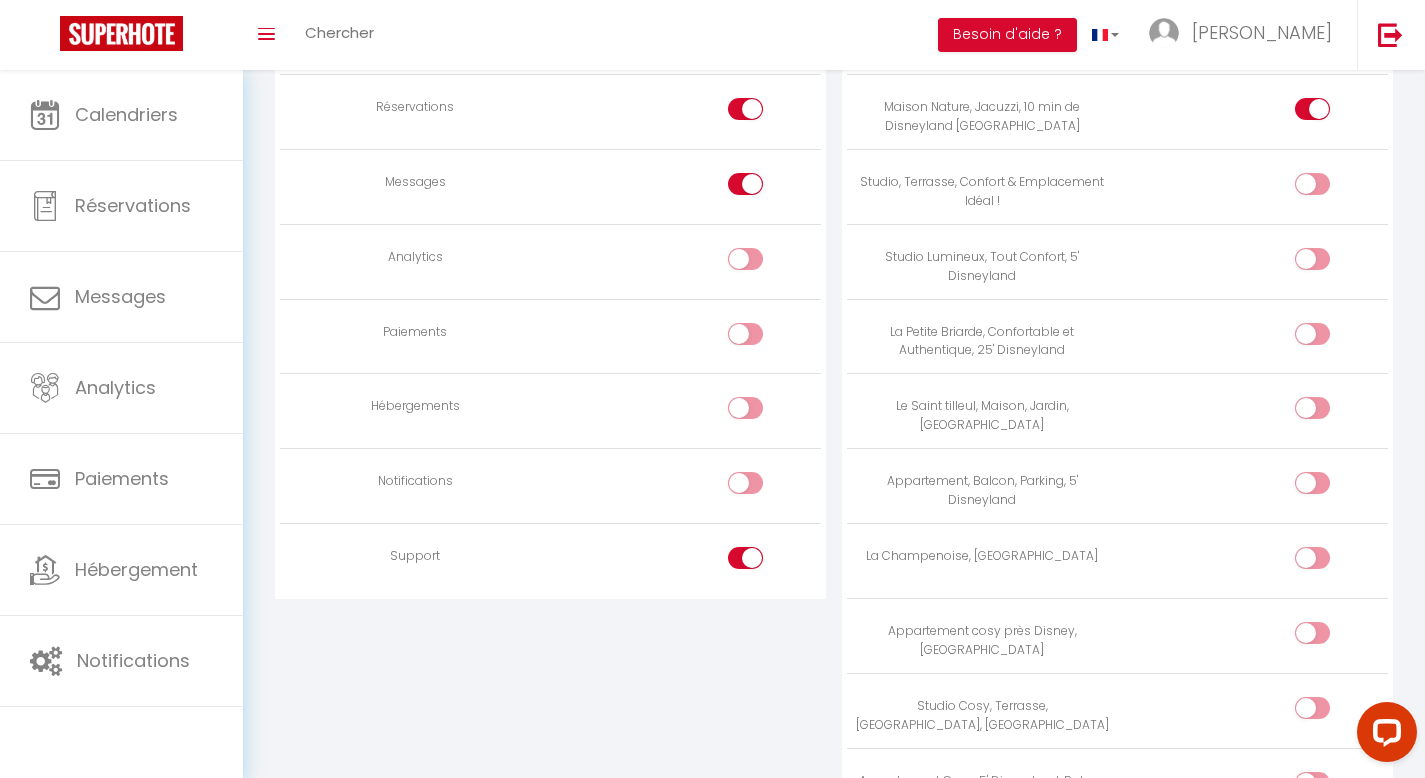 click at bounding box center (745, 558) 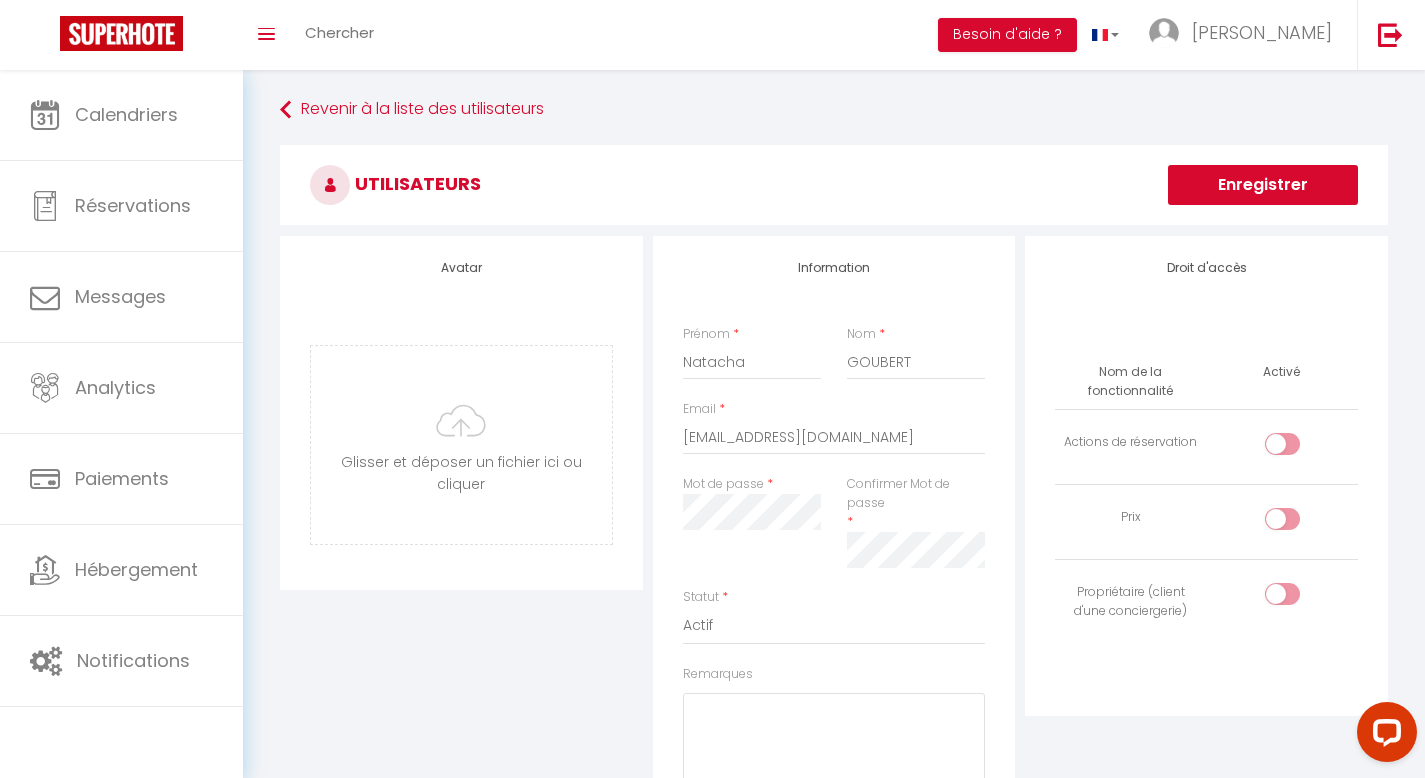 scroll, scrollTop: 0, scrollLeft: 0, axis: both 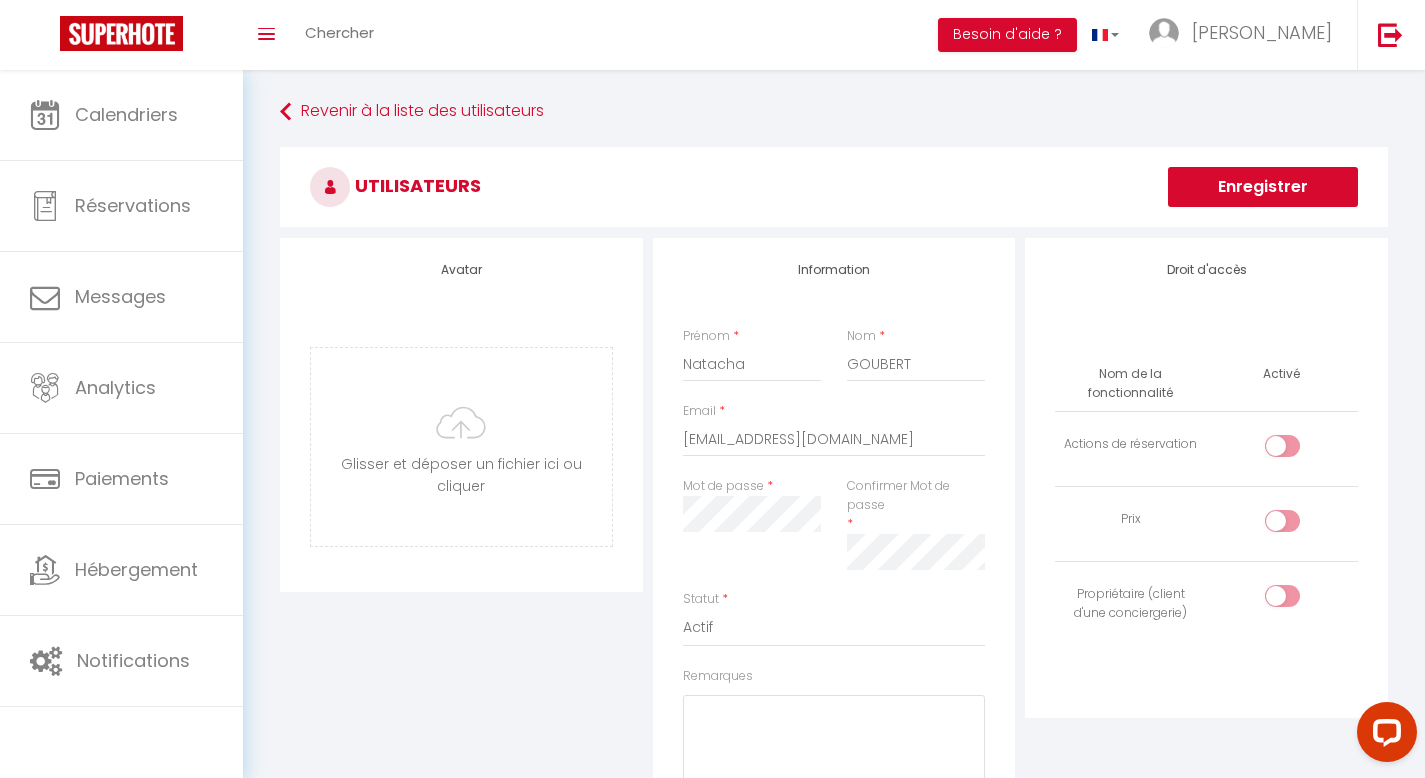 click on "Enregistrer" at bounding box center (1263, 187) 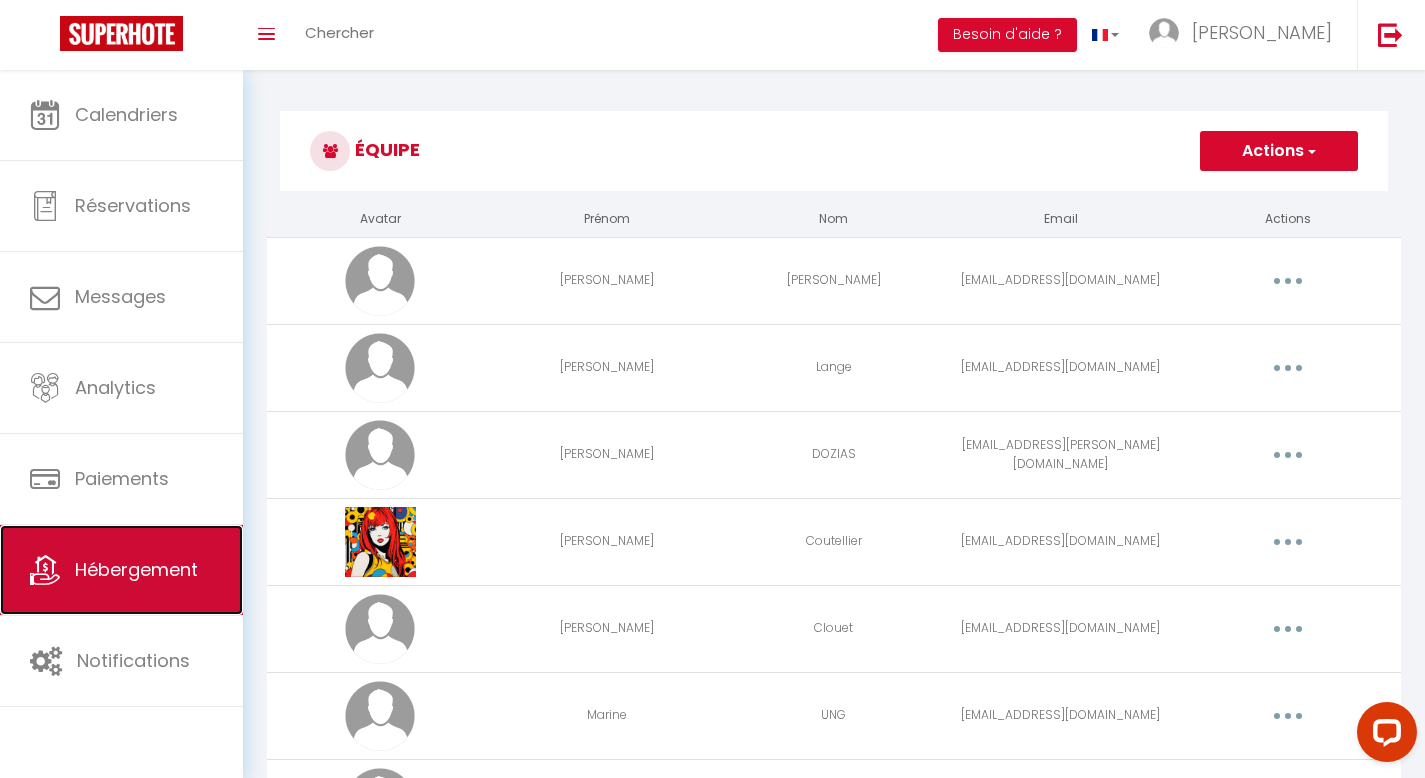 click on "Hébergement" at bounding box center [136, 569] 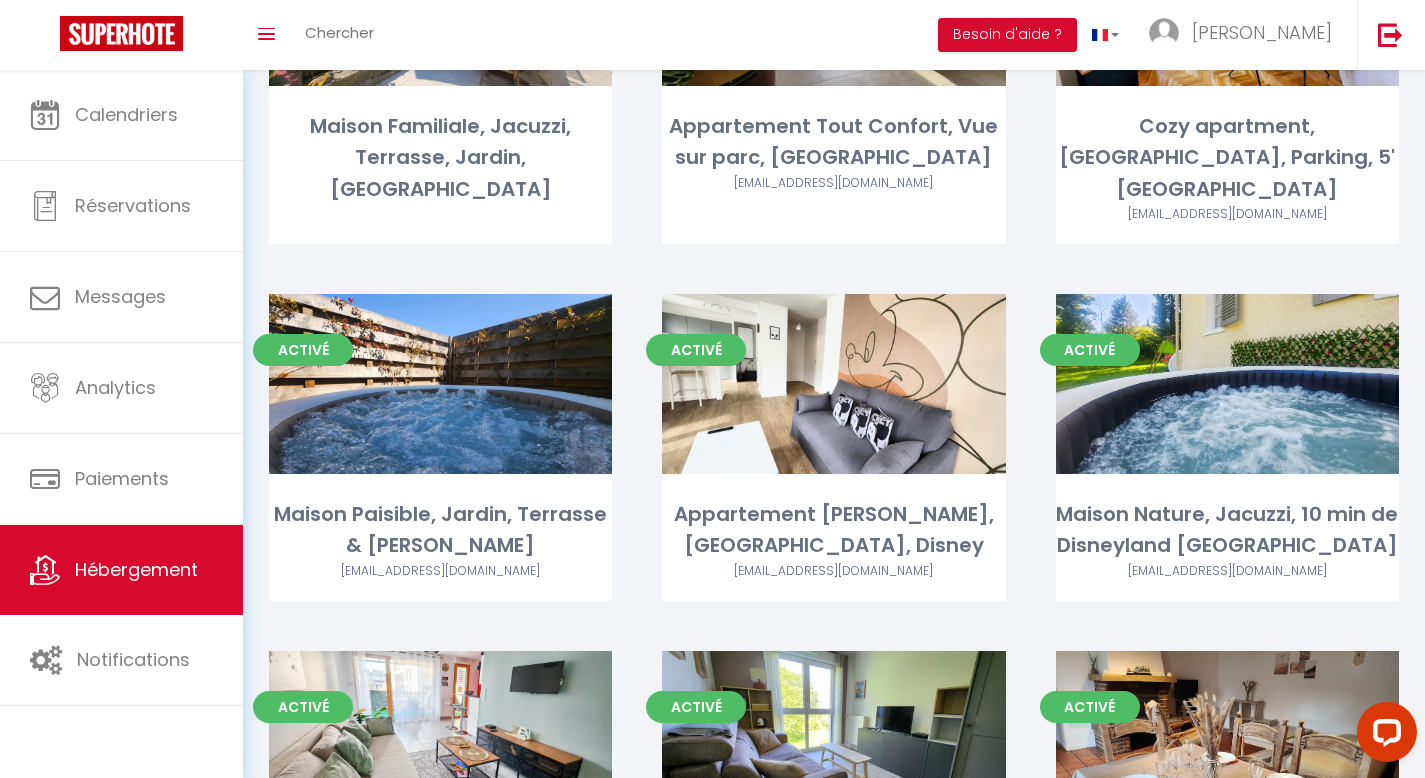 scroll, scrollTop: 321, scrollLeft: 0, axis: vertical 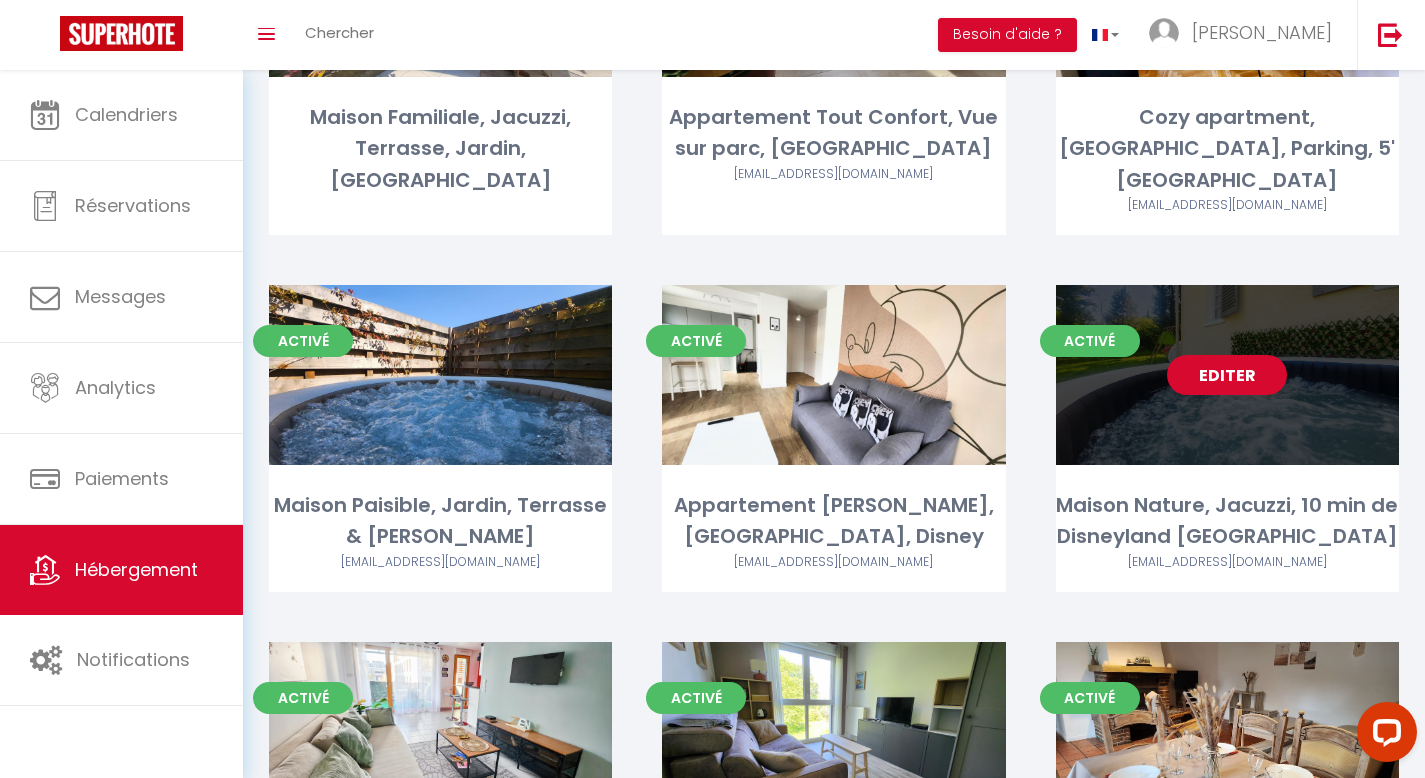 click on "Editer" at bounding box center [1227, 375] 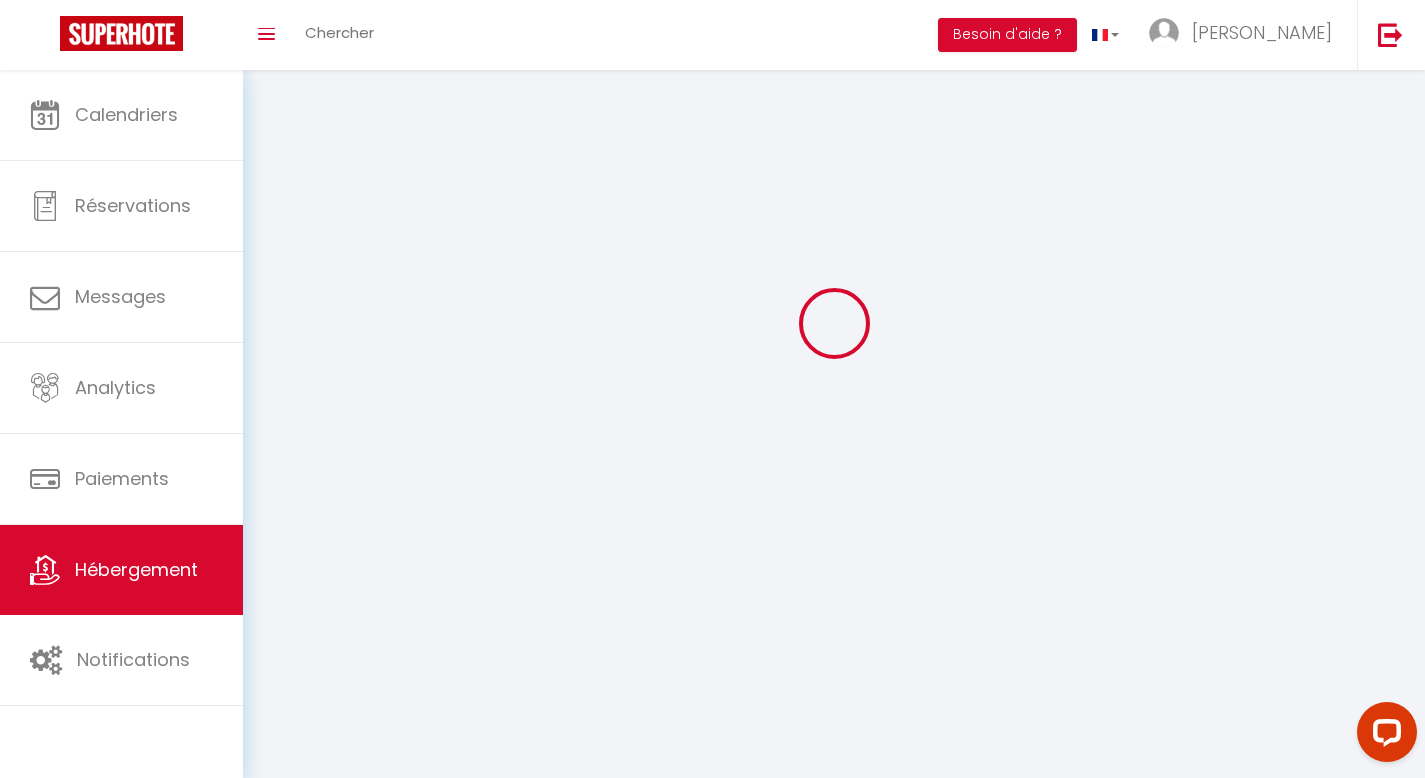 scroll, scrollTop: 0, scrollLeft: 0, axis: both 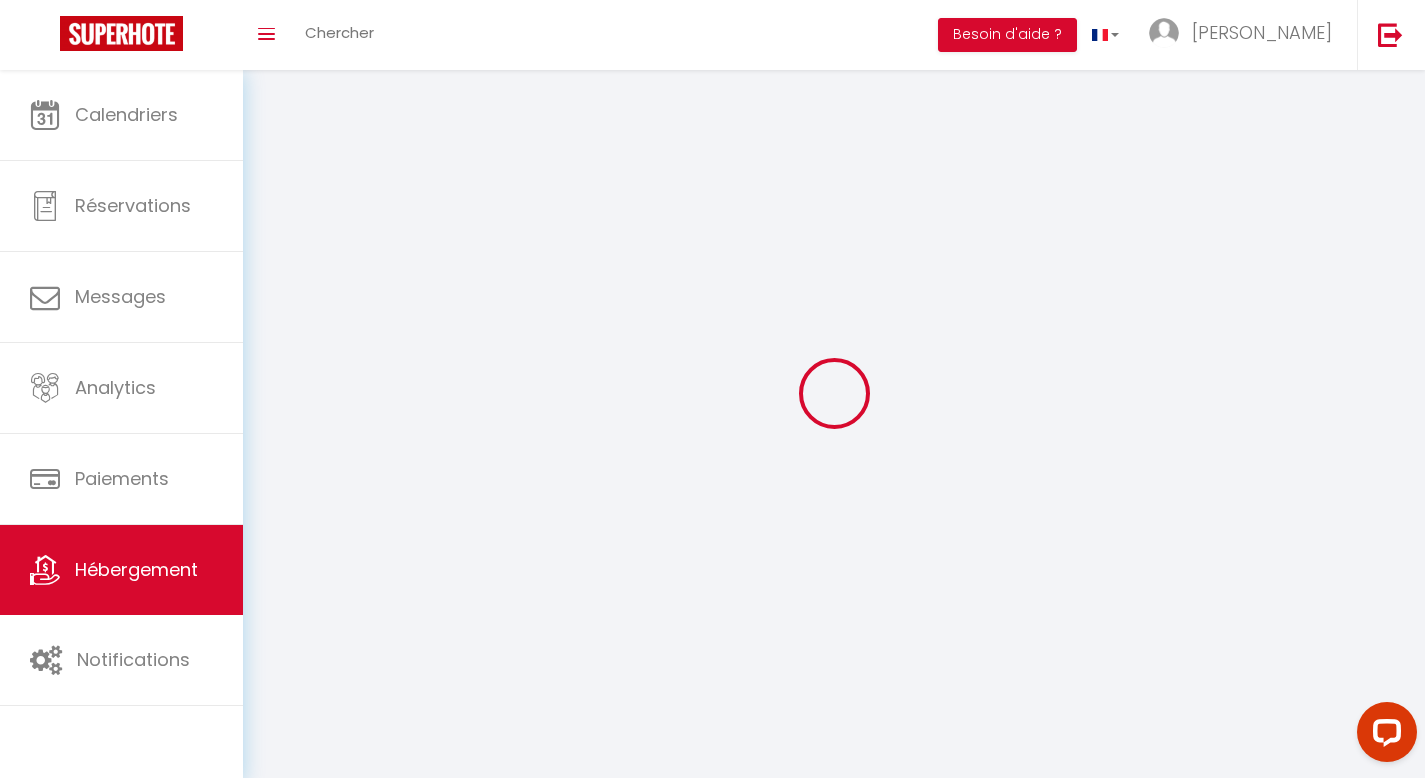 select 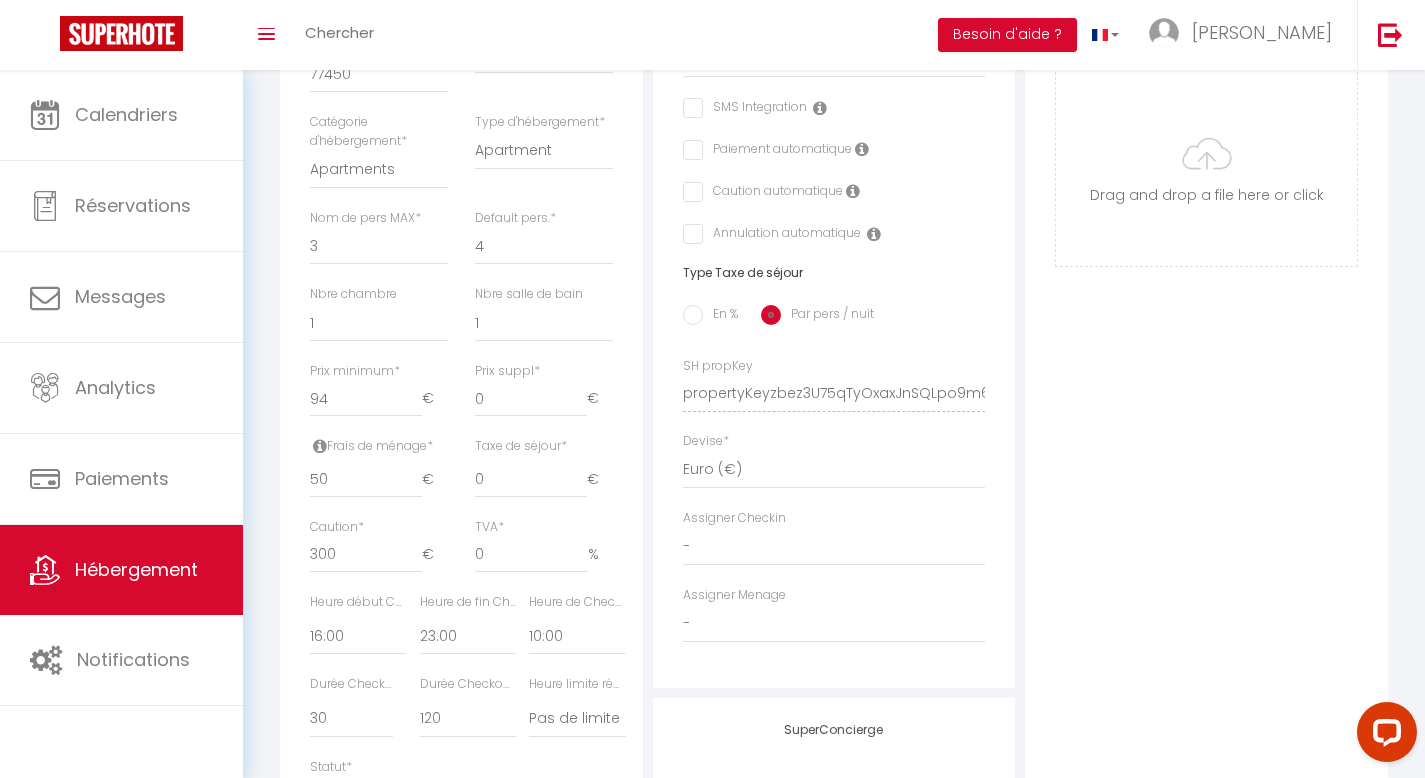 scroll, scrollTop: 625, scrollLeft: 0, axis: vertical 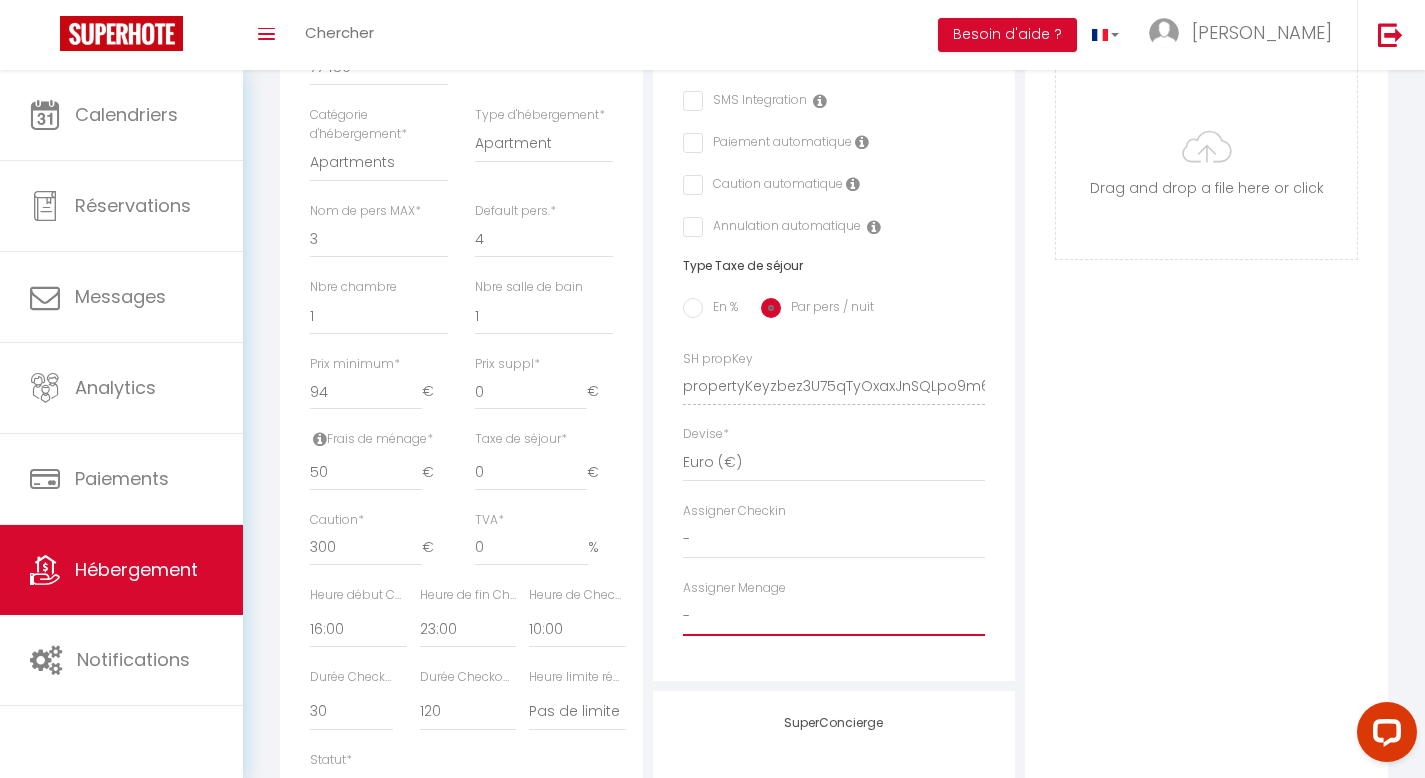 click on "-
[PERSON_NAME]
[PERSON_NAME]
[PERSON_NAME]
[PERSON_NAME]
[PERSON_NAME]
Marine [PERSON_NAME] deletain
[PERSON_NAME]
Doinita PADUCA
[PERSON_NAME]
[PERSON_NAME]
Vania LEINY
[PERSON_NAME]" at bounding box center (834, 617) 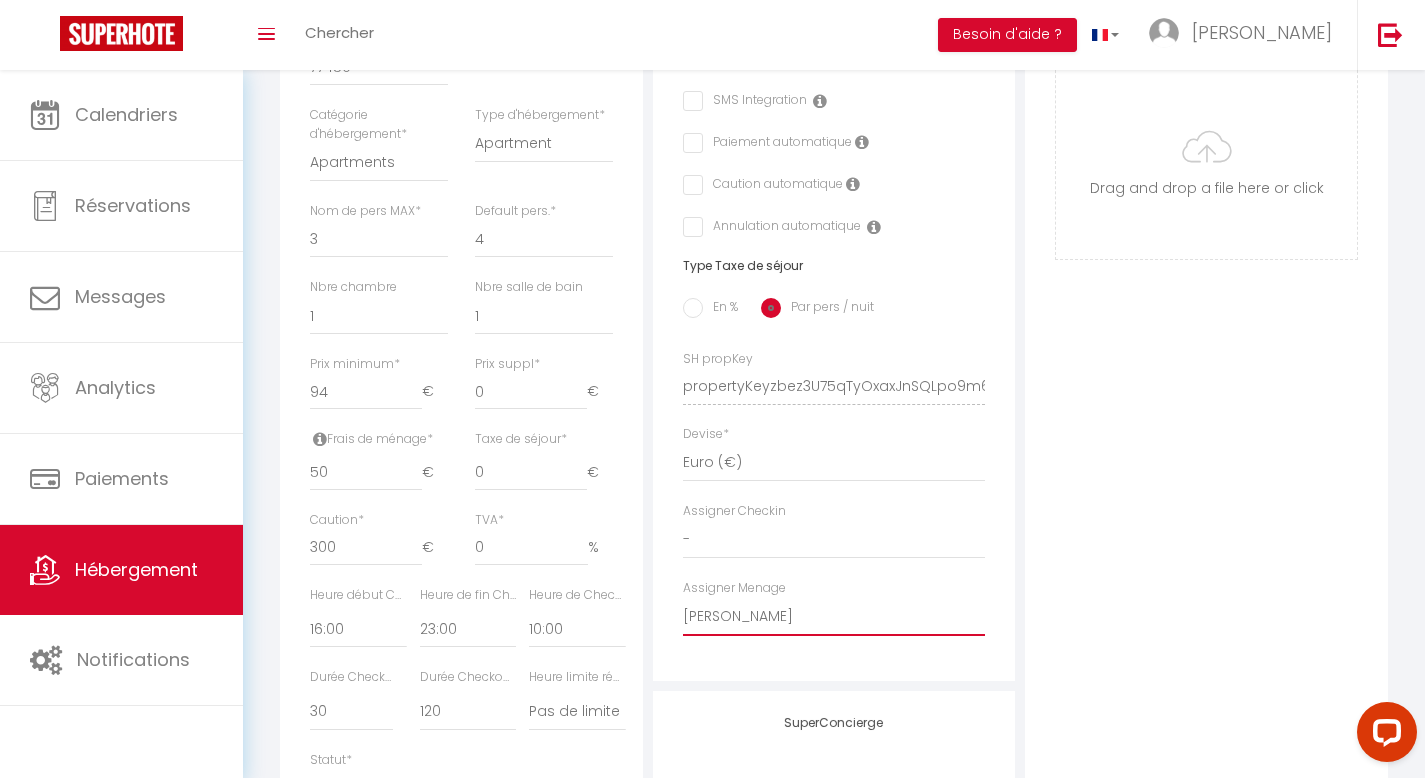 click on "-
[PERSON_NAME]
[PERSON_NAME]
[PERSON_NAME]
[PERSON_NAME]
[PERSON_NAME]
Marine [PERSON_NAME] deletain
[PERSON_NAME]
Doinita PADUCA
[PERSON_NAME]
[PERSON_NAME]
Vania LEINY
[PERSON_NAME]" at bounding box center [834, 617] 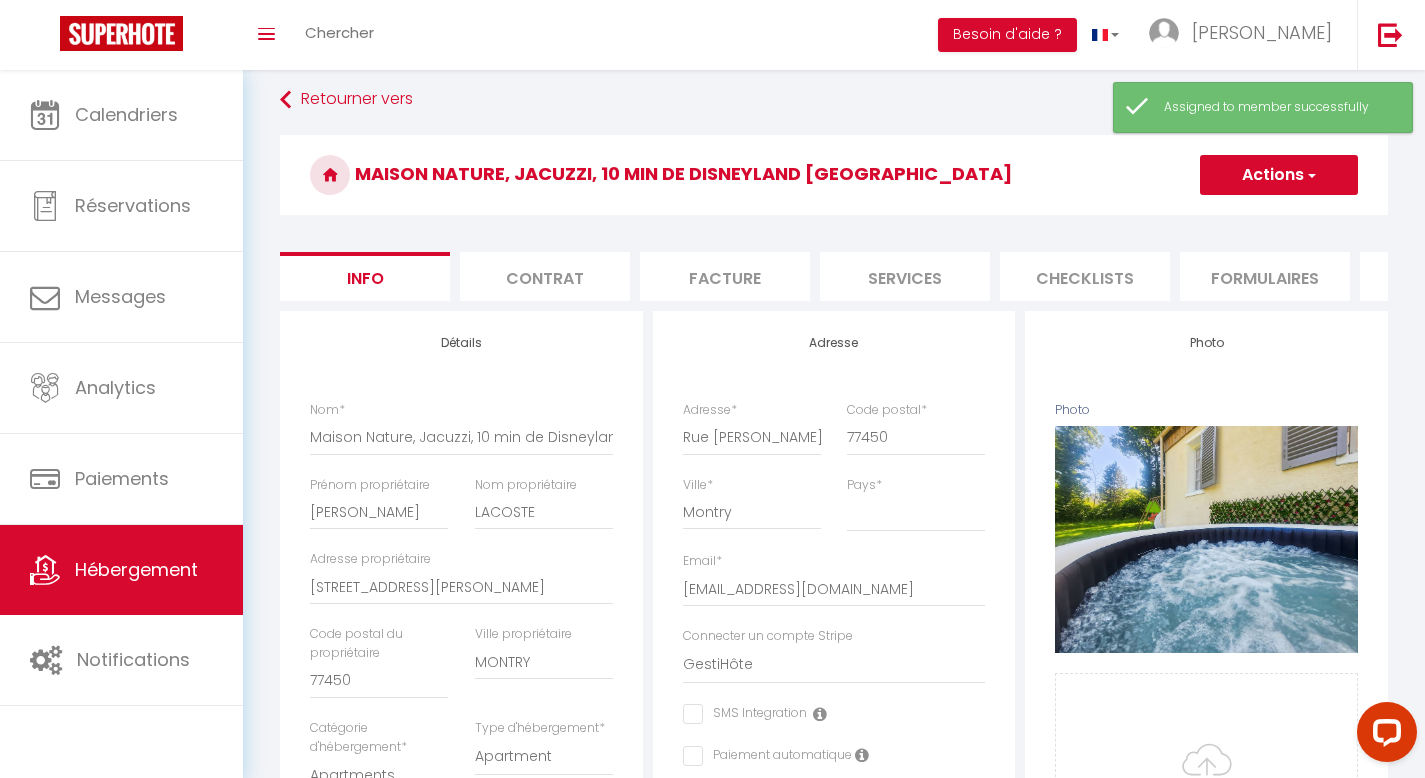 scroll, scrollTop: 0, scrollLeft: 0, axis: both 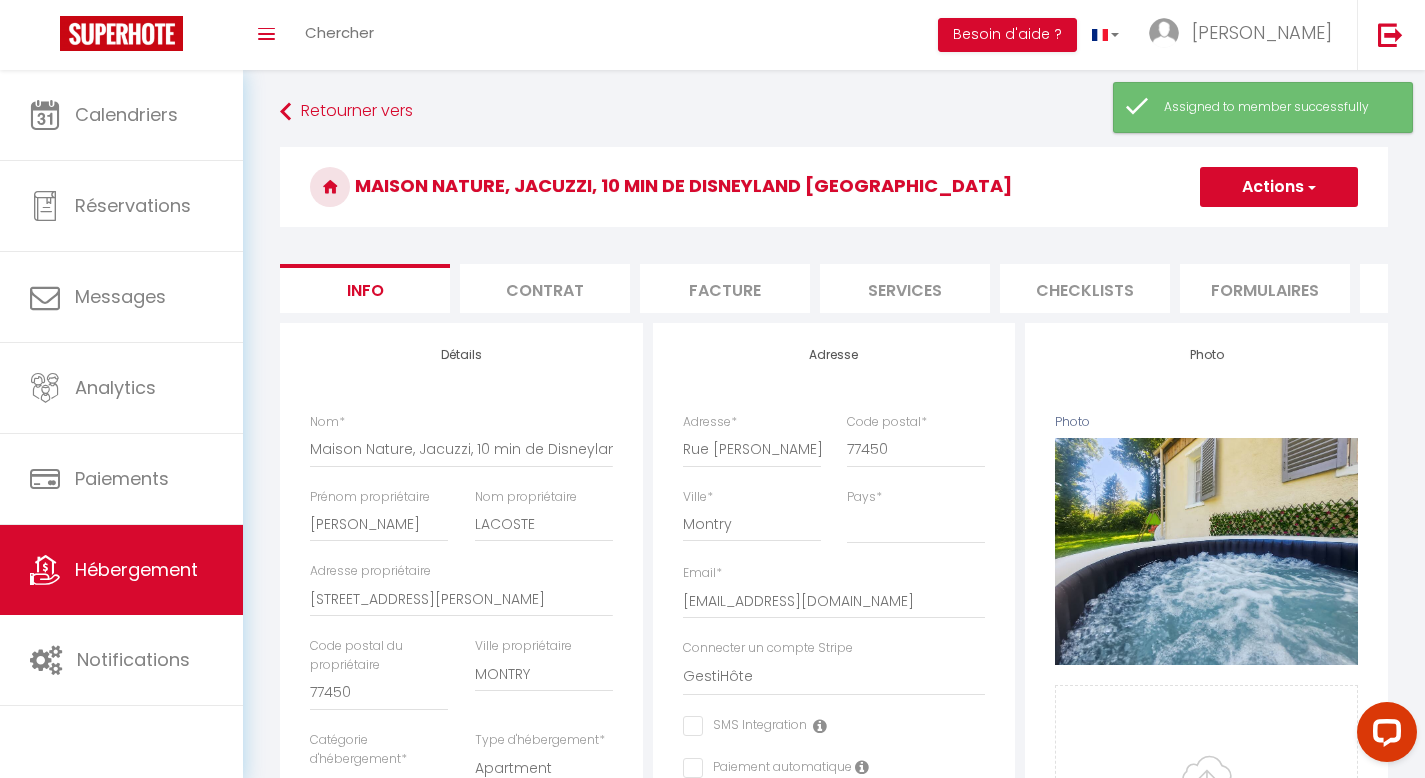 click on "Actions" at bounding box center (1279, 187) 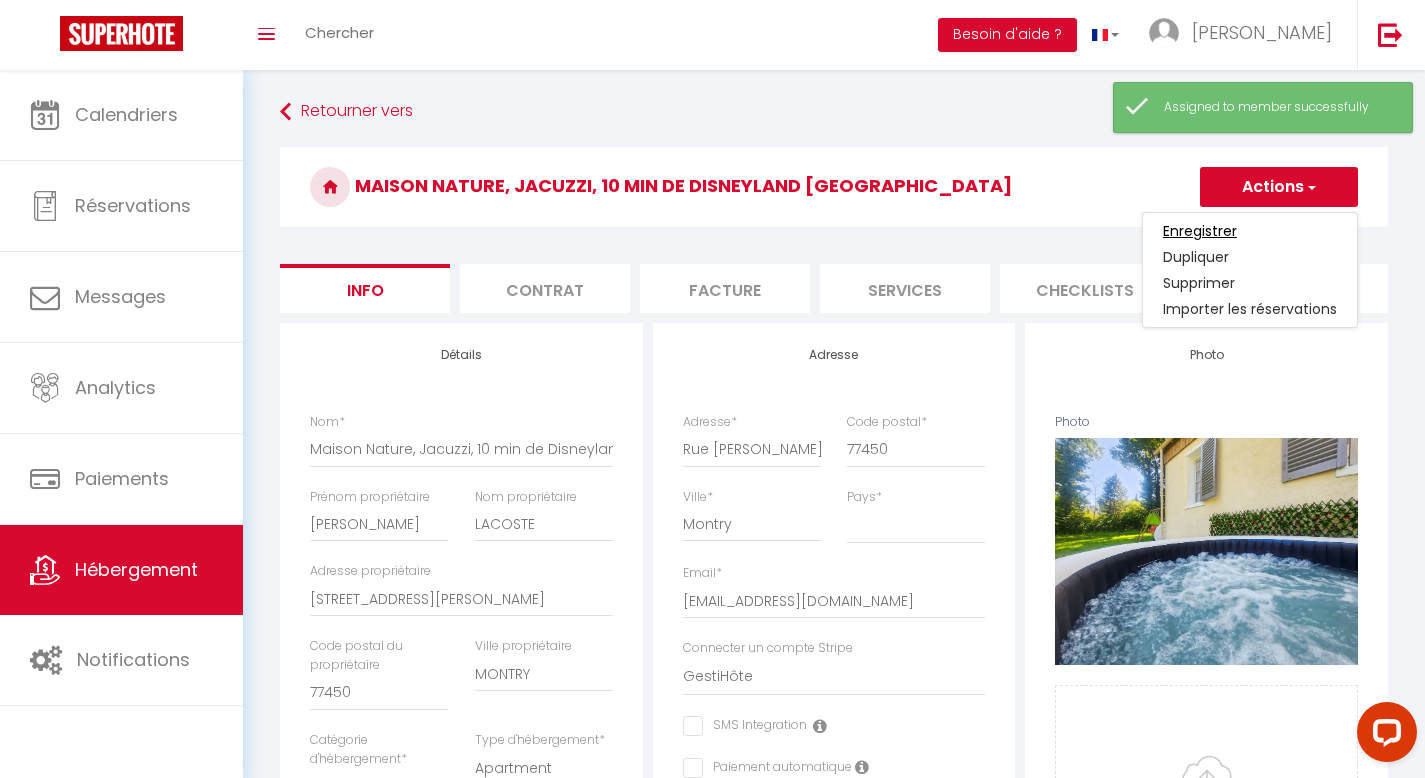 click on "Enregistrer" at bounding box center [1200, 231] 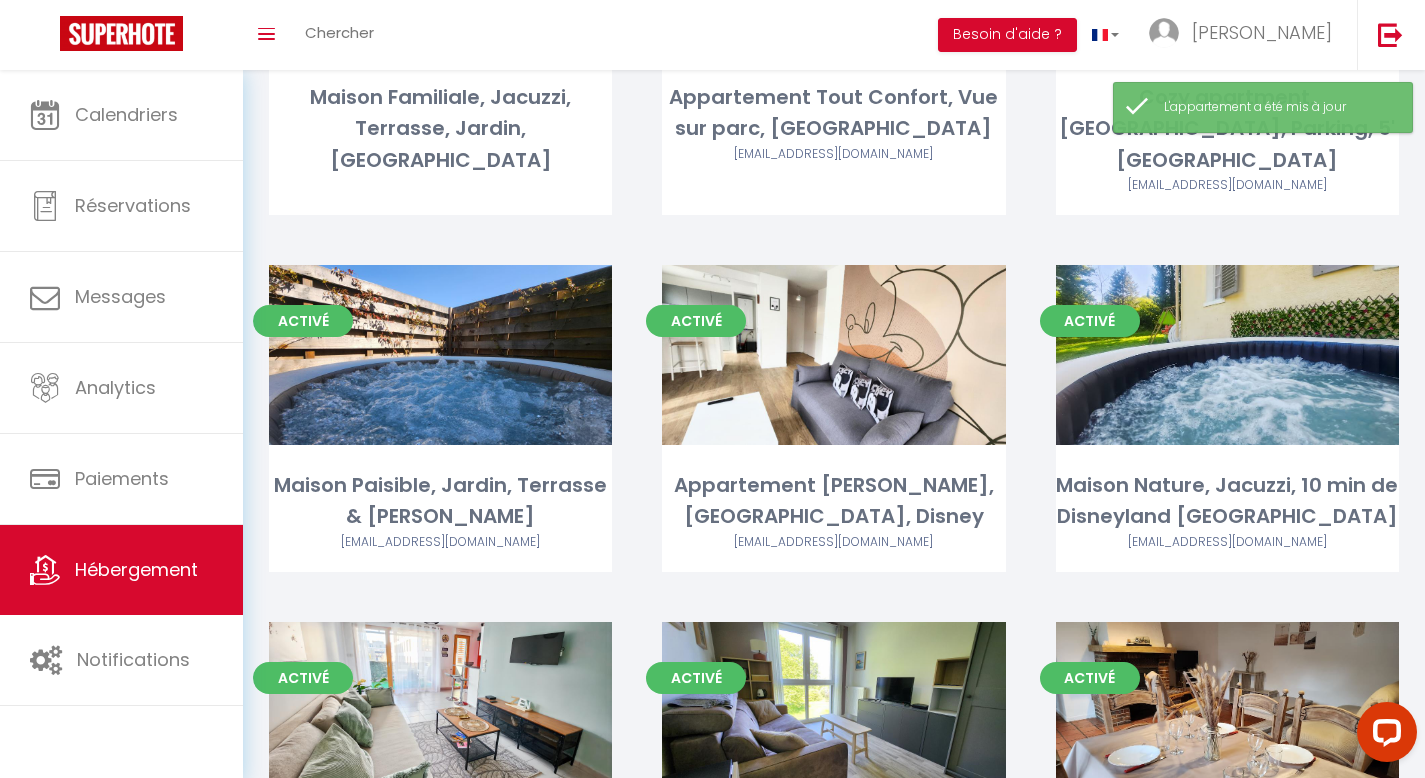 scroll, scrollTop: 338, scrollLeft: 0, axis: vertical 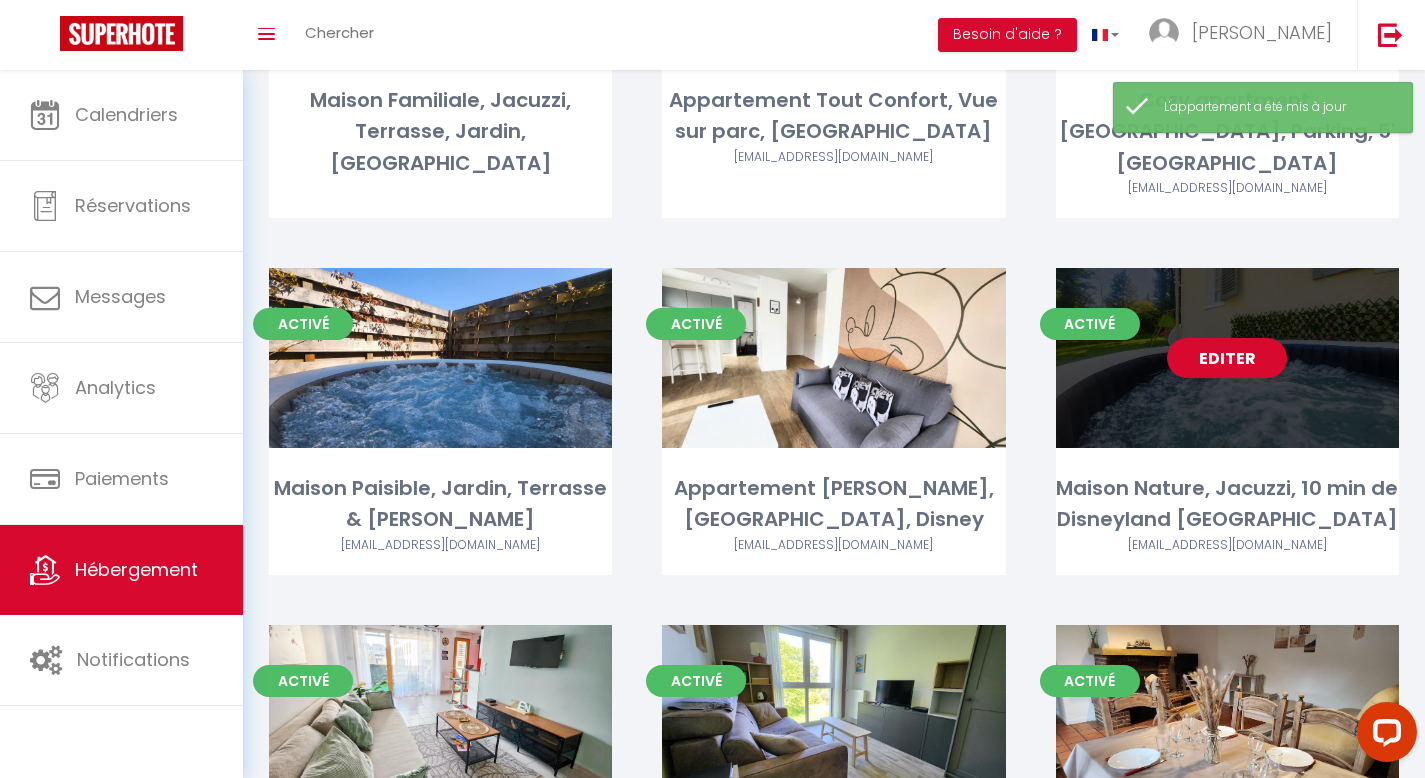 click on "Editer" at bounding box center [1227, 358] 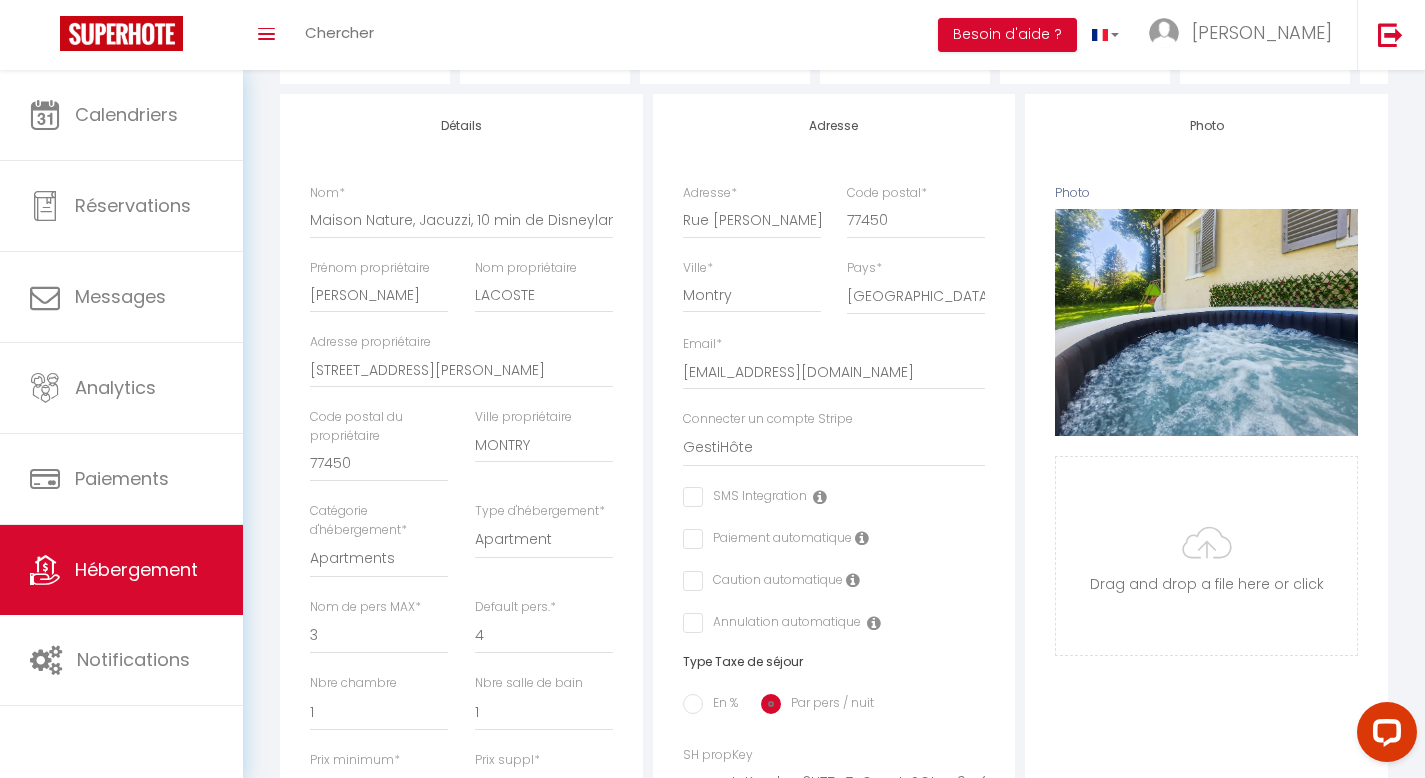 scroll, scrollTop: 0, scrollLeft: 0, axis: both 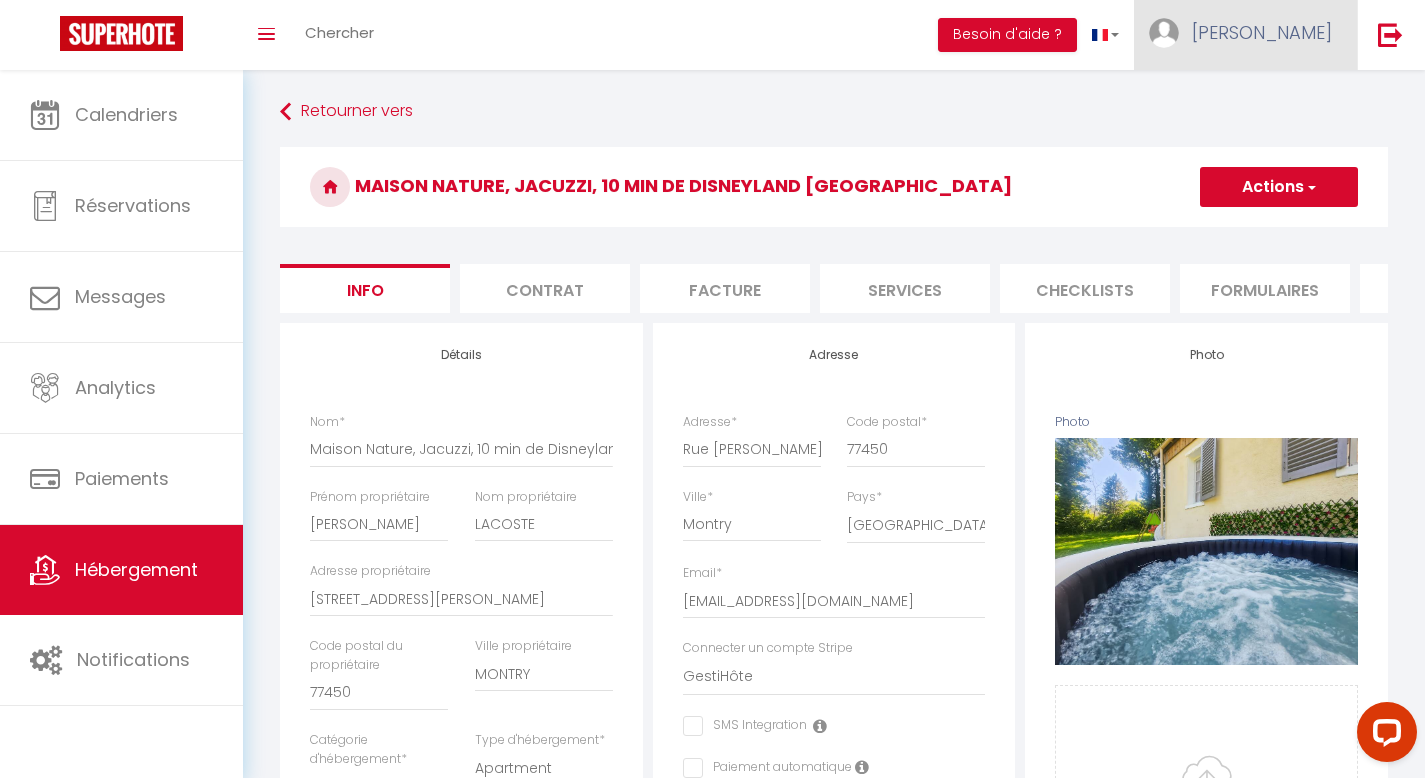 click on "[PERSON_NAME]" at bounding box center [1262, 32] 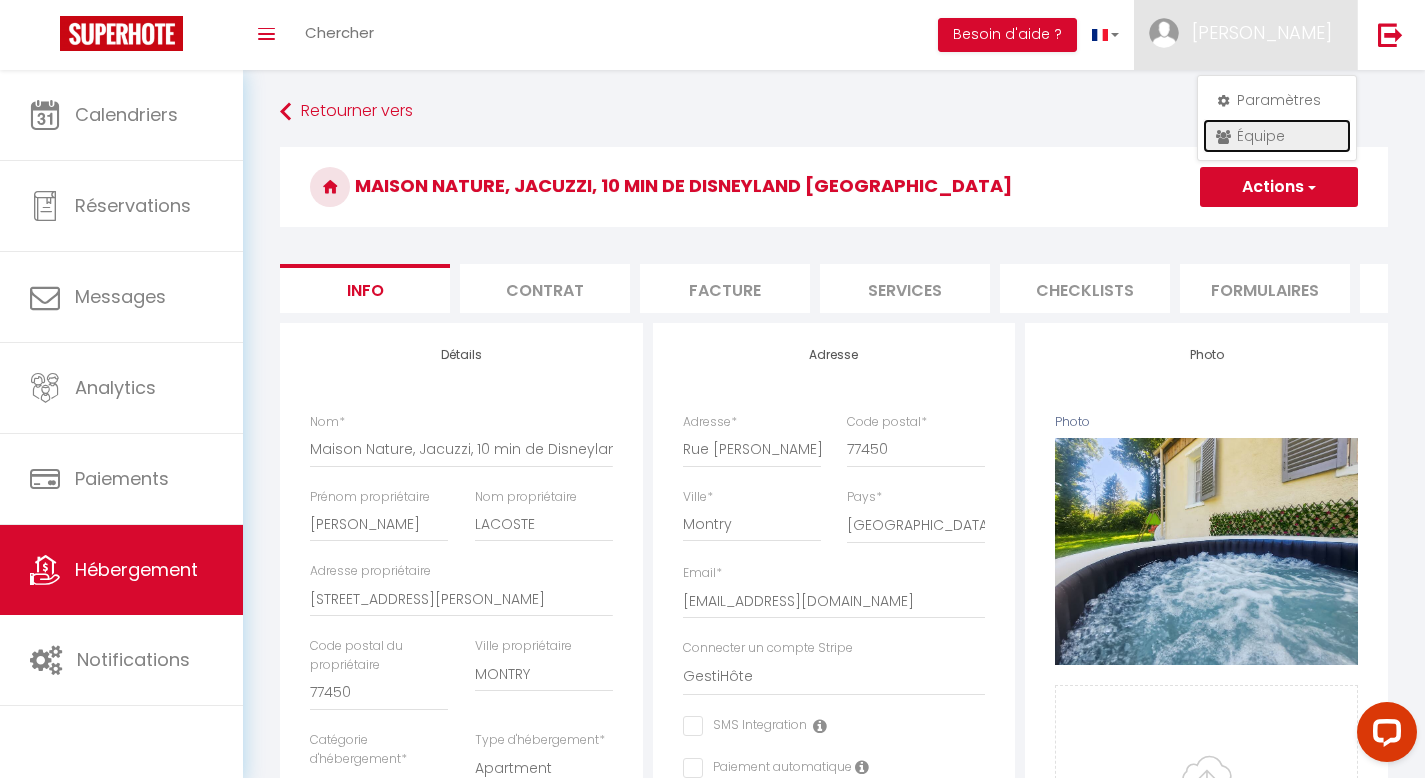 click on "Équipe" at bounding box center [1277, 136] 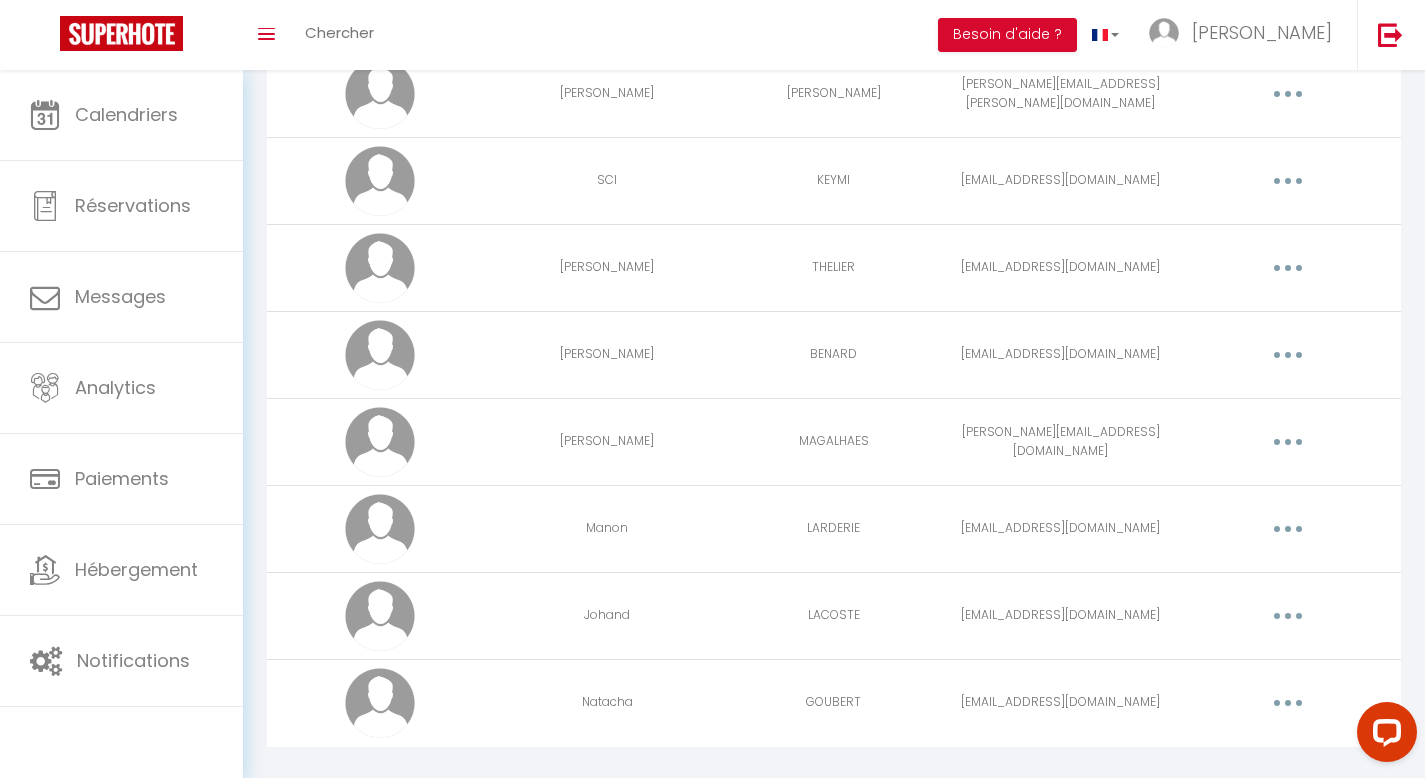 scroll, scrollTop: 1351, scrollLeft: 0, axis: vertical 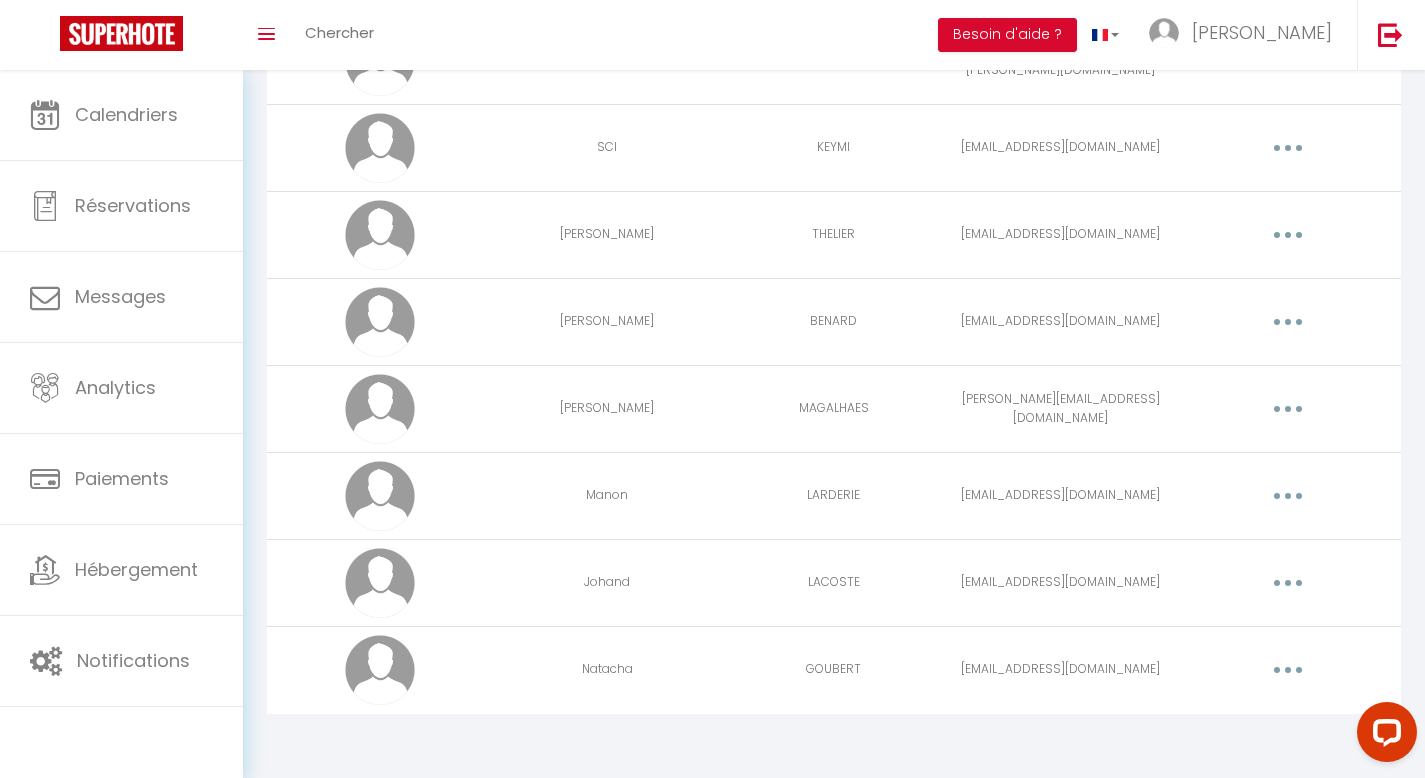 click at bounding box center (1288, 583) 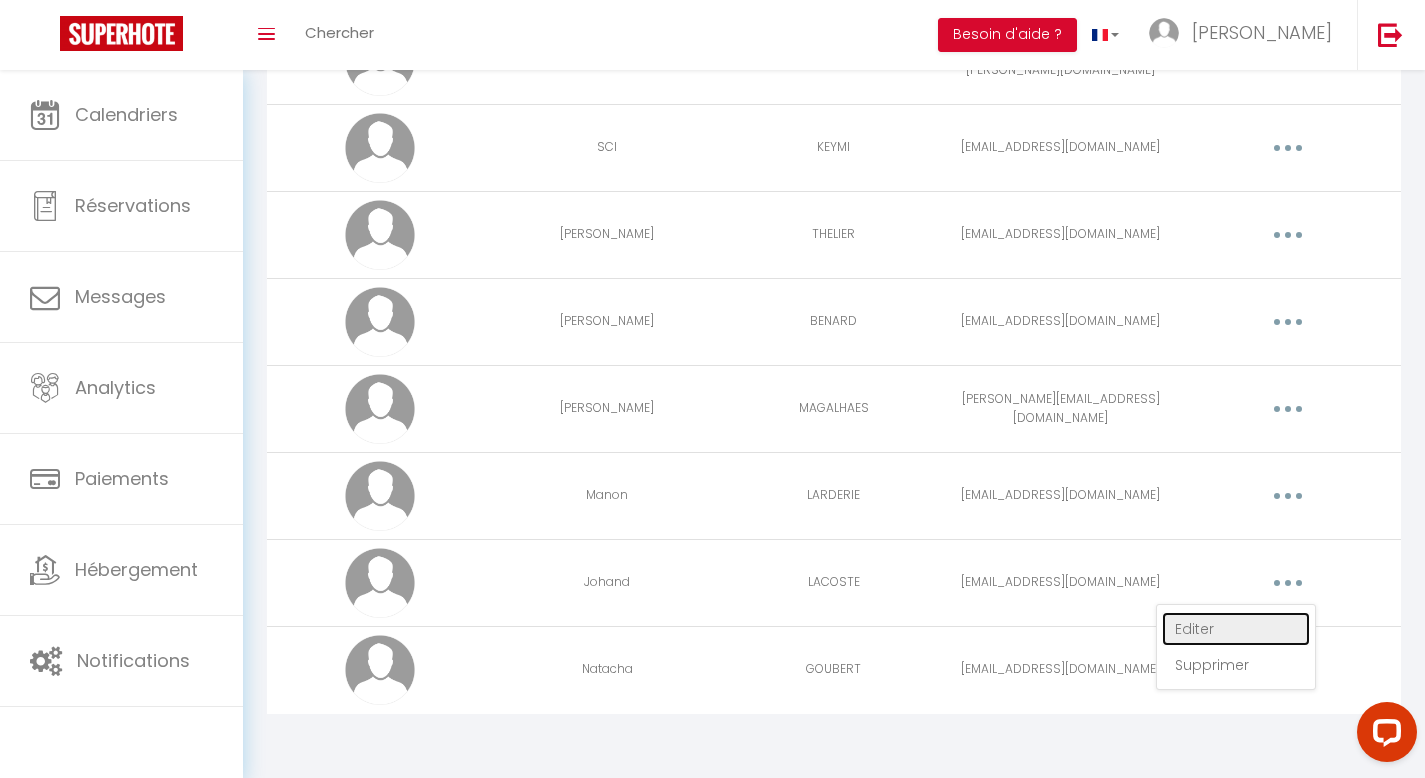 click on "Editer" at bounding box center (1236, 629) 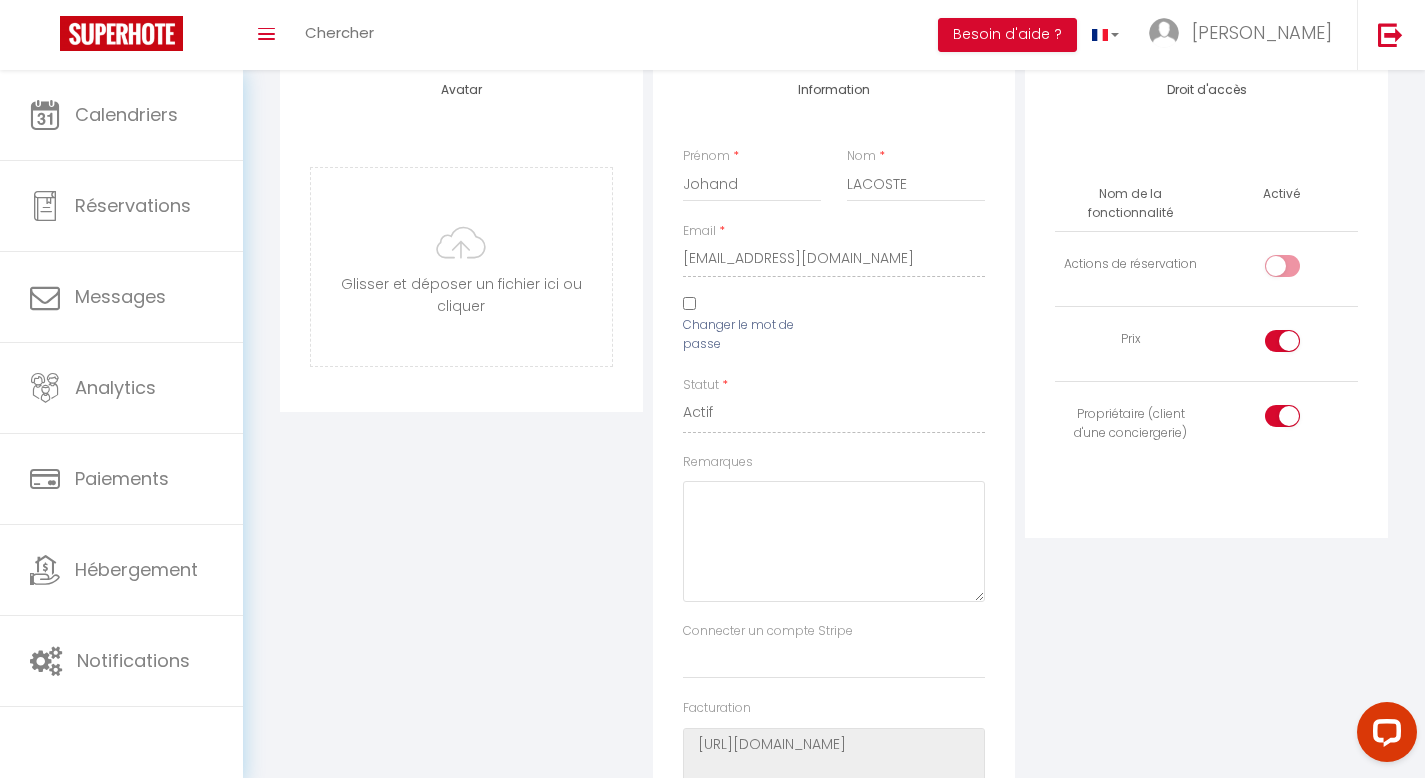 scroll, scrollTop: 0, scrollLeft: 0, axis: both 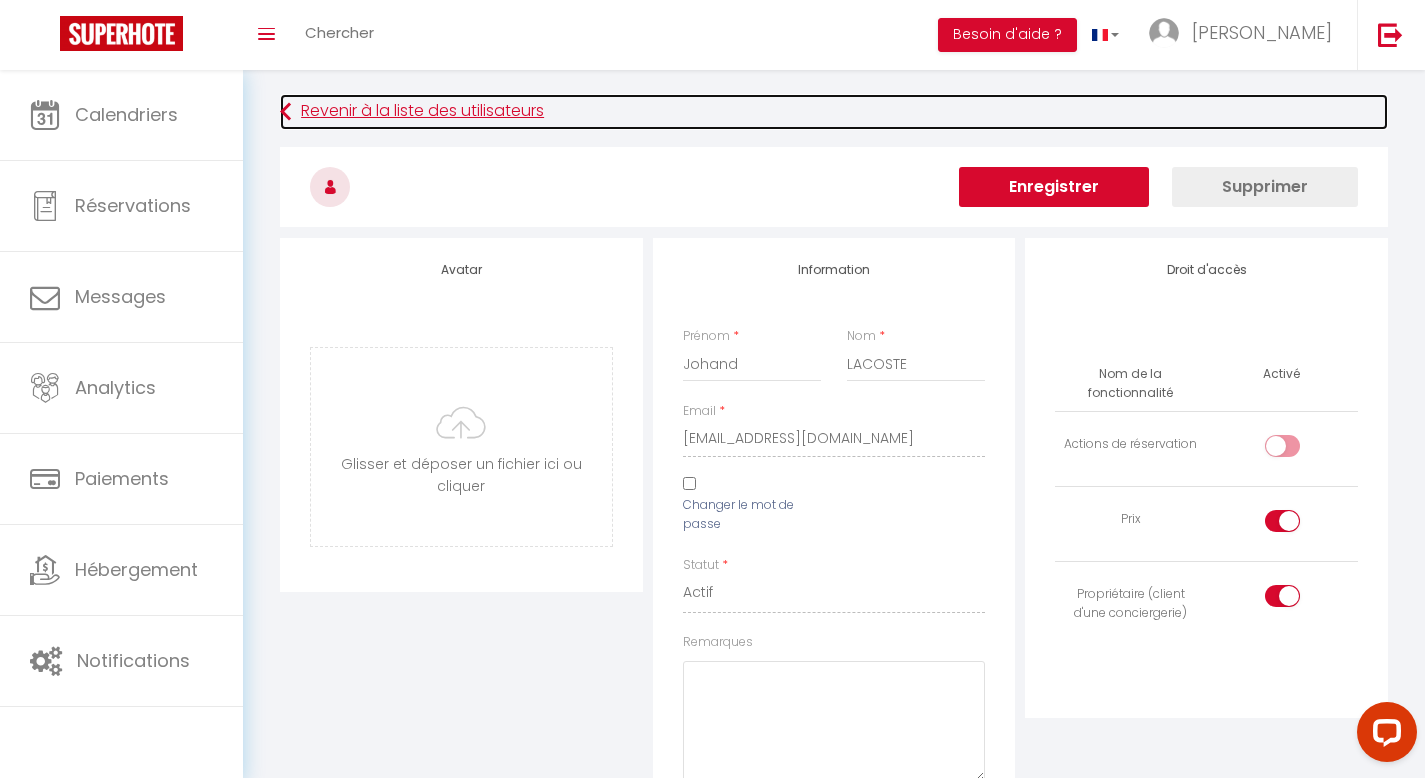 click on "Revenir à la liste des utilisateurs" at bounding box center [834, 112] 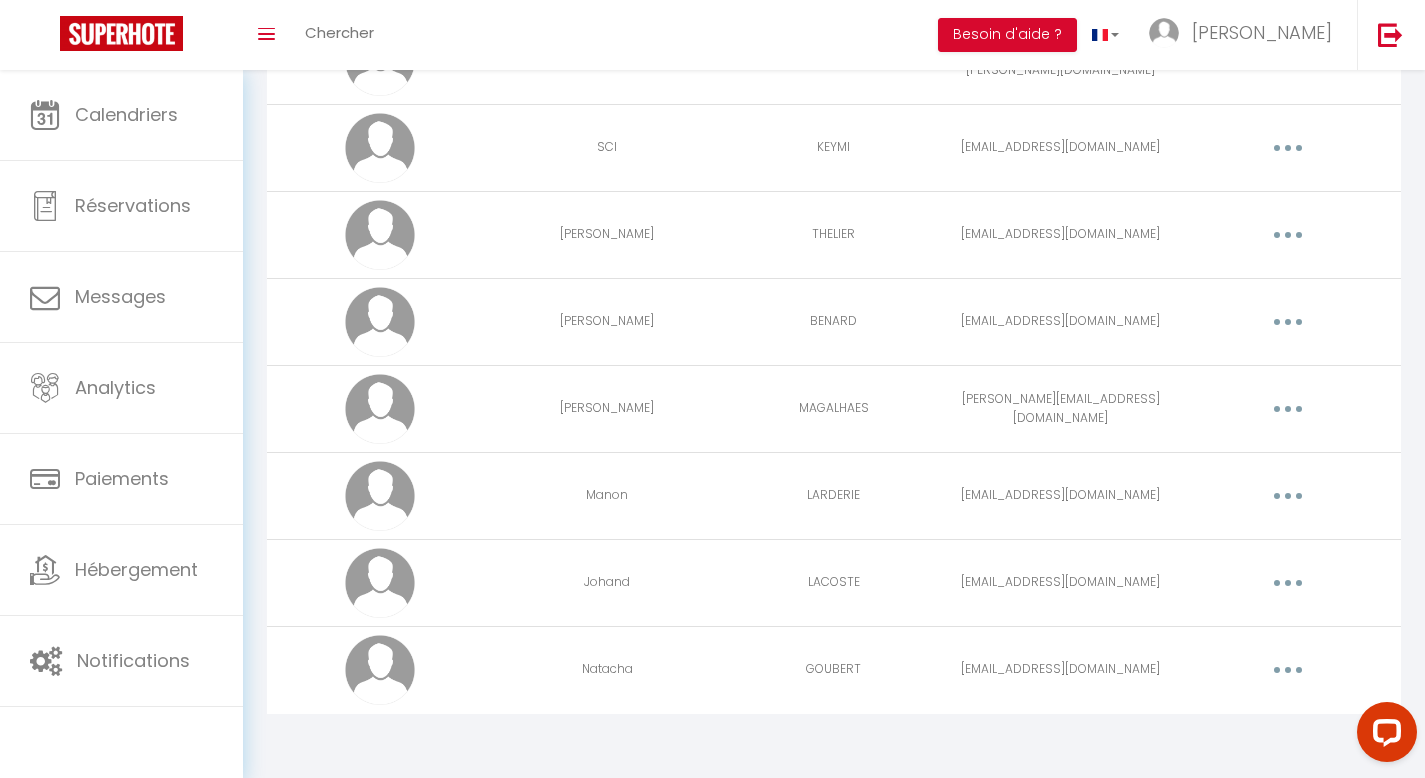 scroll, scrollTop: 0, scrollLeft: 0, axis: both 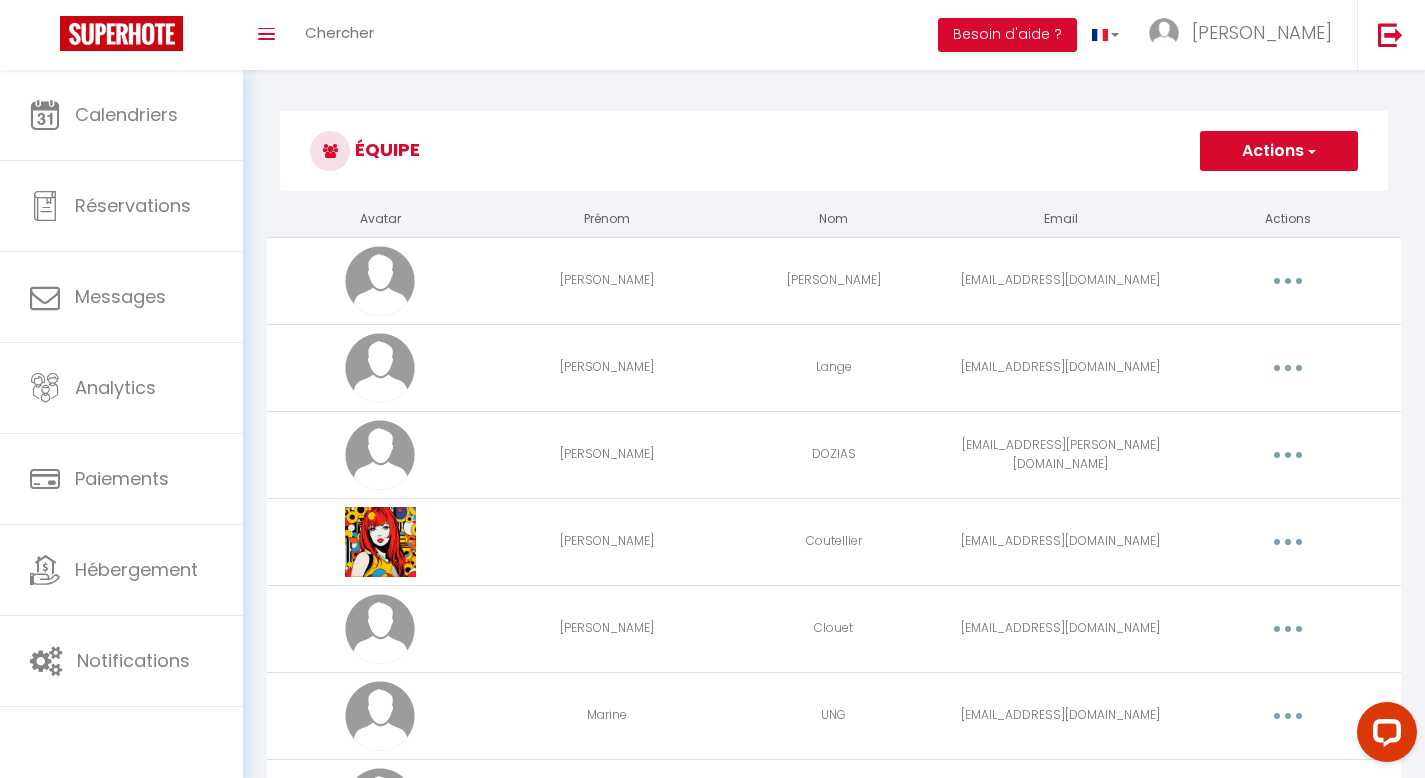 click on "Équipe" at bounding box center [834, 151] 